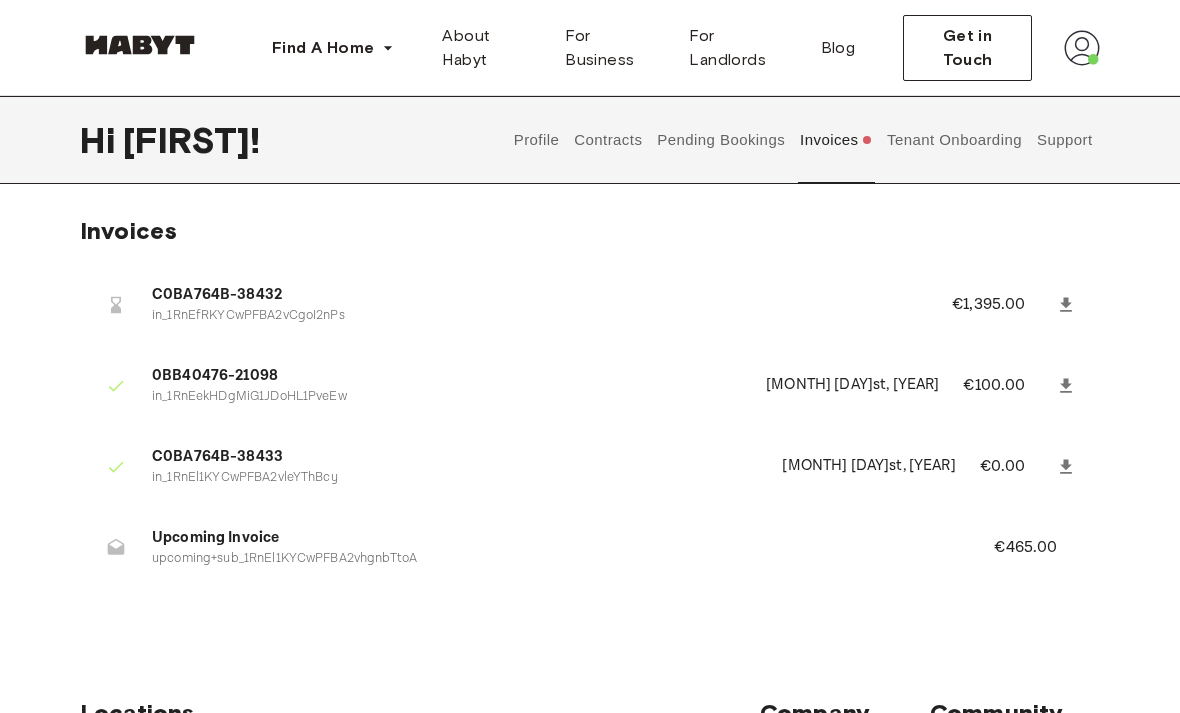 scroll, scrollTop: 0, scrollLeft: 0, axis: both 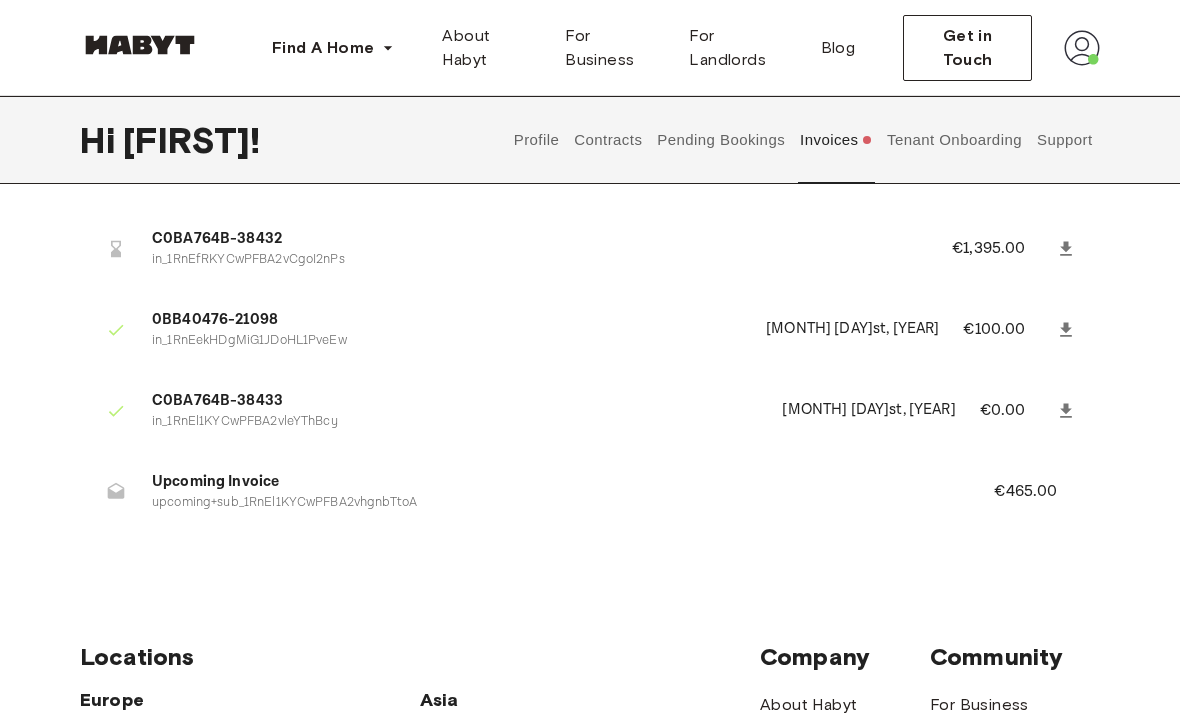 click 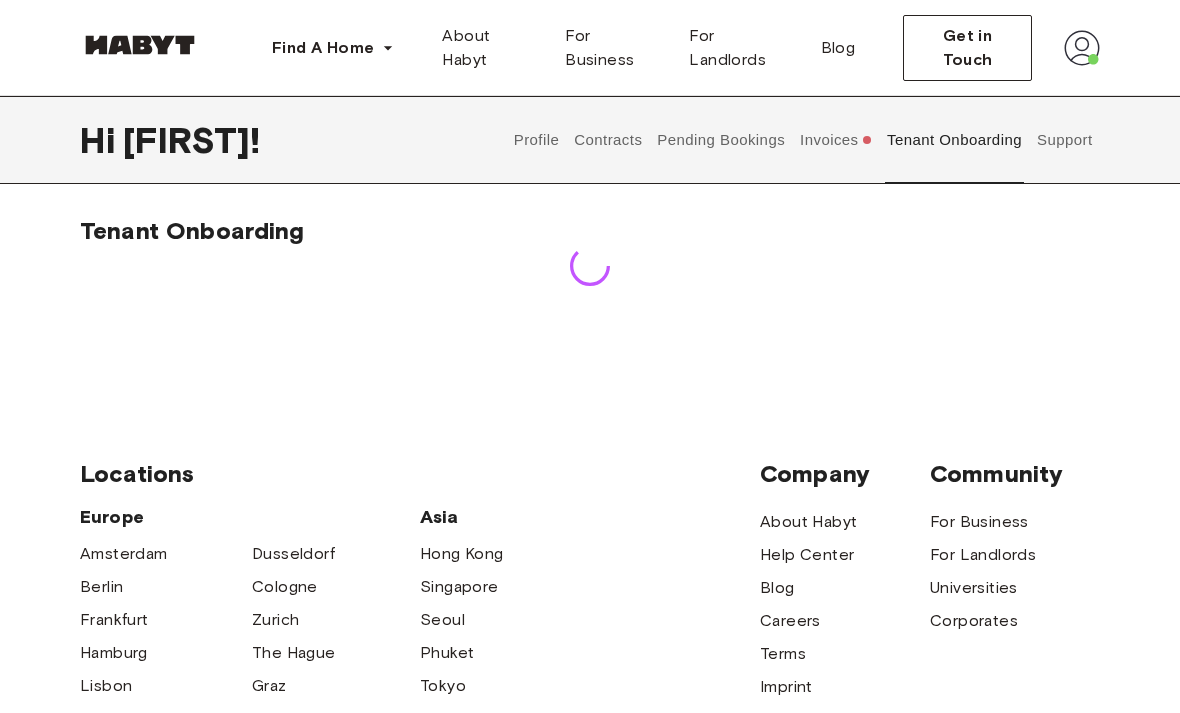 scroll, scrollTop: 56, scrollLeft: 0, axis: vertical 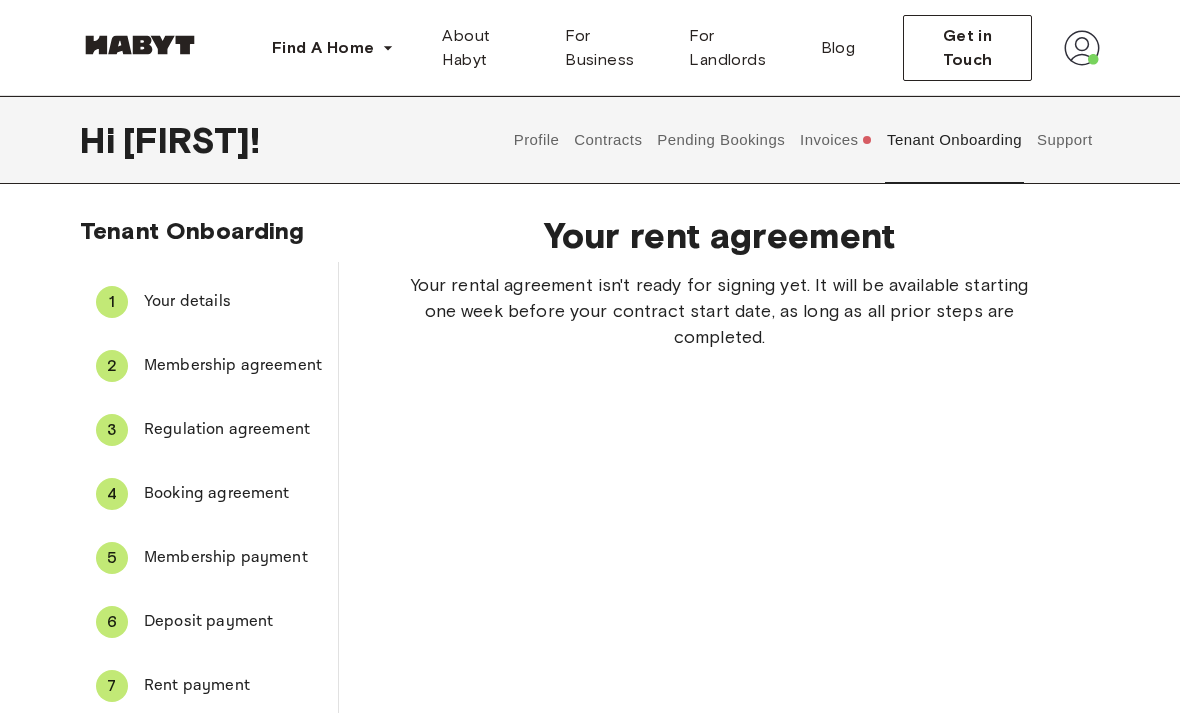 click on "Invoices" at bounding box center [836, 140] 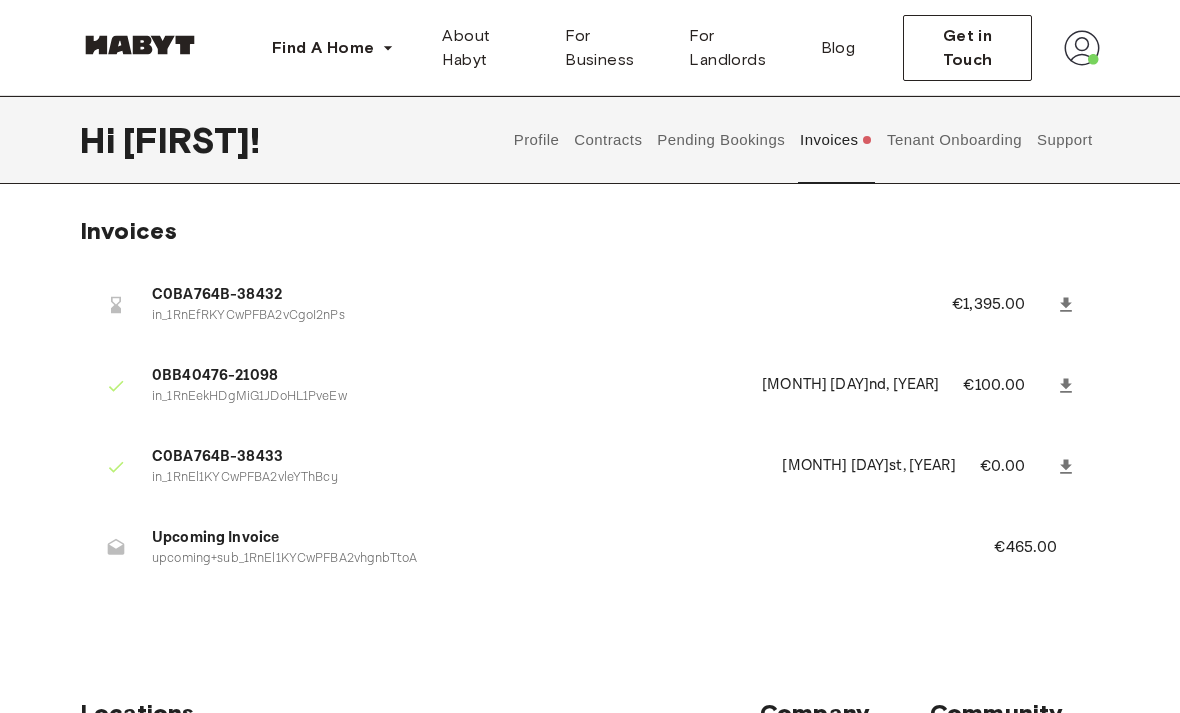 click 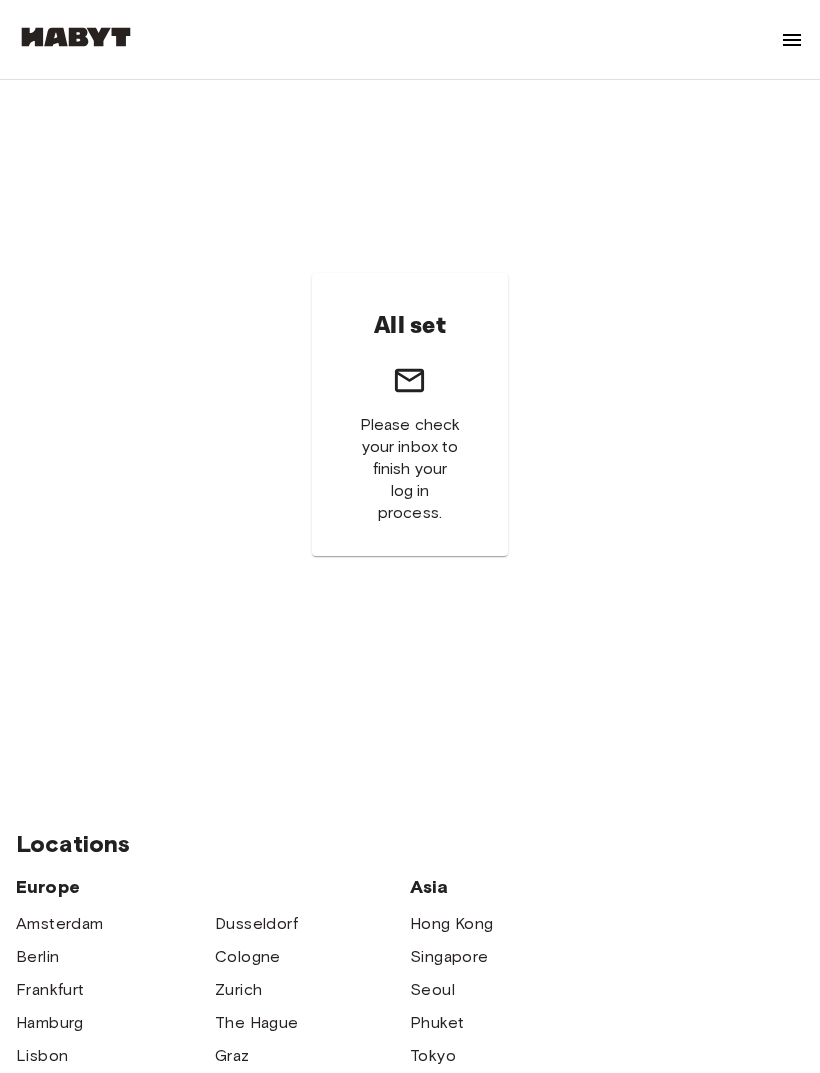 scroll, scrollTop: 107, scrollLeft: 0, axis: vertical 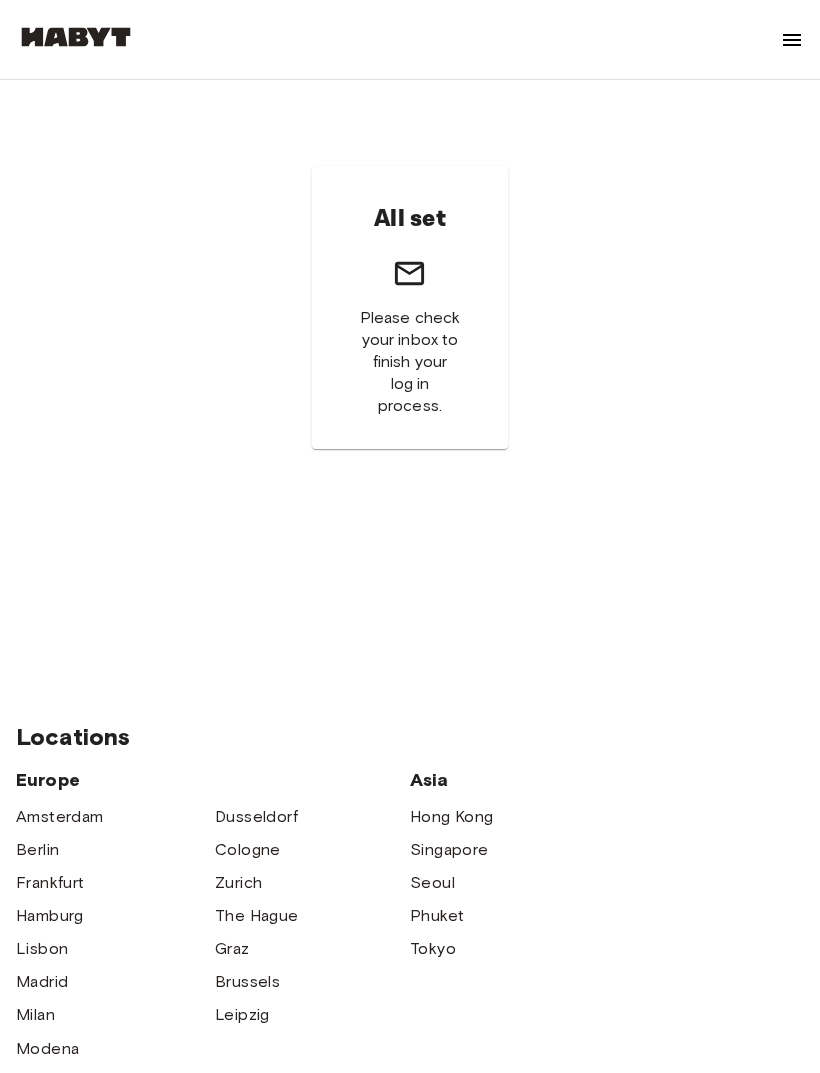 click on "All set Please check your inbox to finish your log in process." at bounding box center [410, 307] 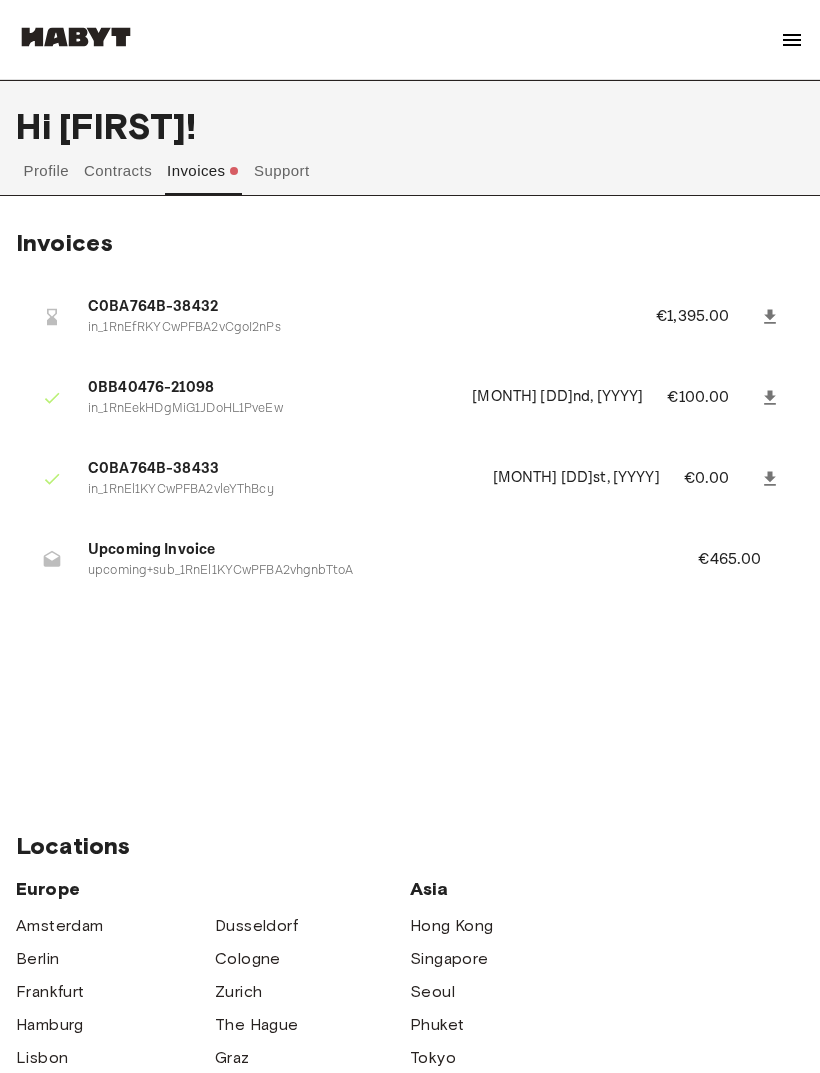 scroll, scrollTop: 0, scrollLeft: 0, axis: both 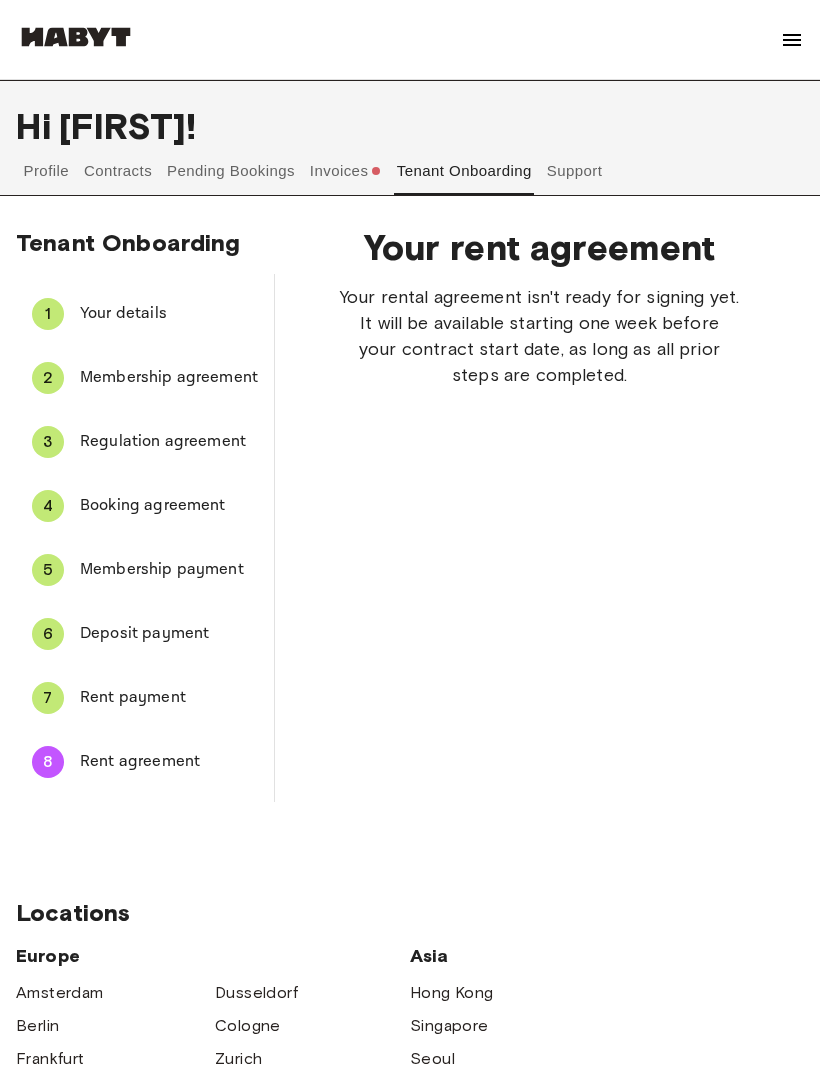 click on "Pending Bookings" at bounding box center (231, 171) 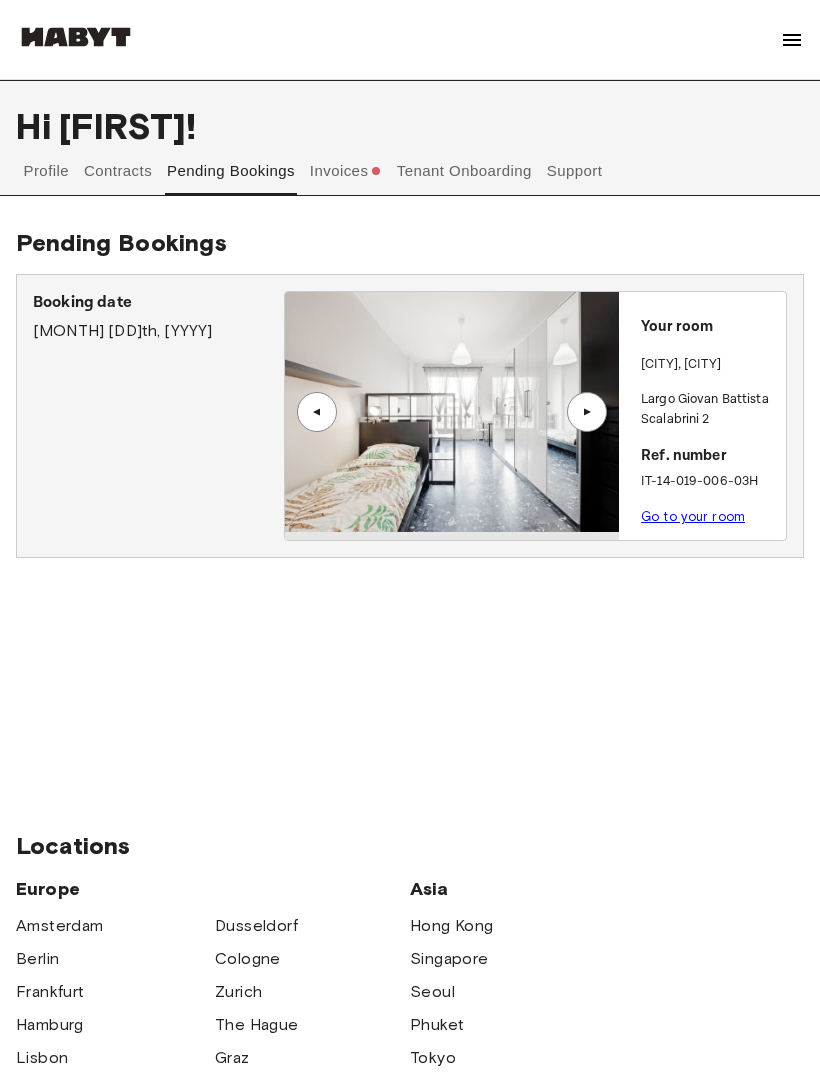 click on "Contracts" at bounding box center [118, 171] 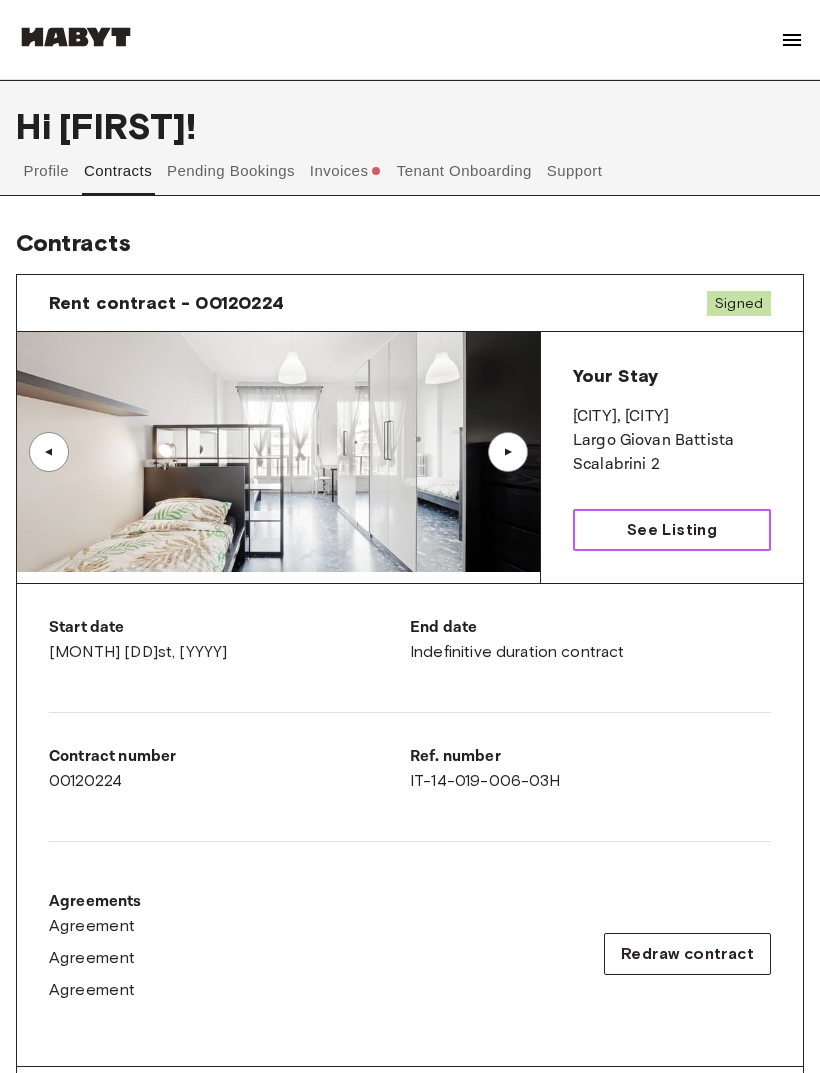 click on "See Listing" at bounding box center (672, 530) 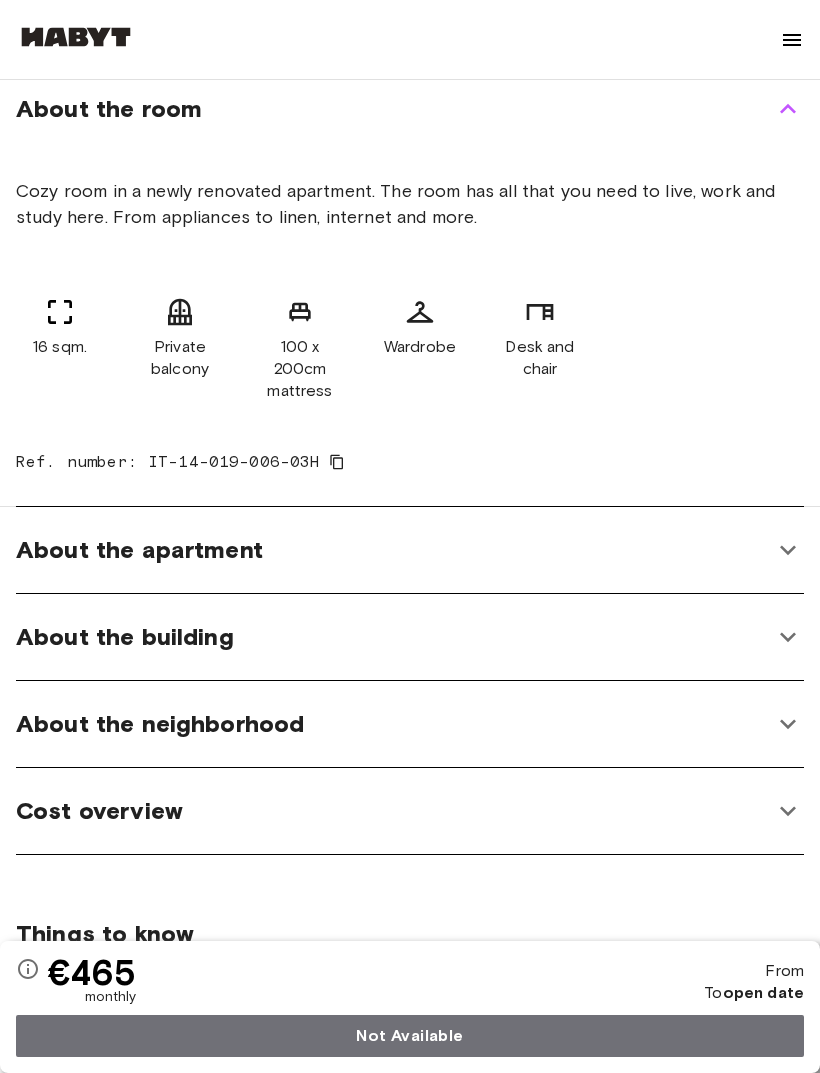 scroll, scrollTop: 779, scrollLeft: 0, axis: vertical 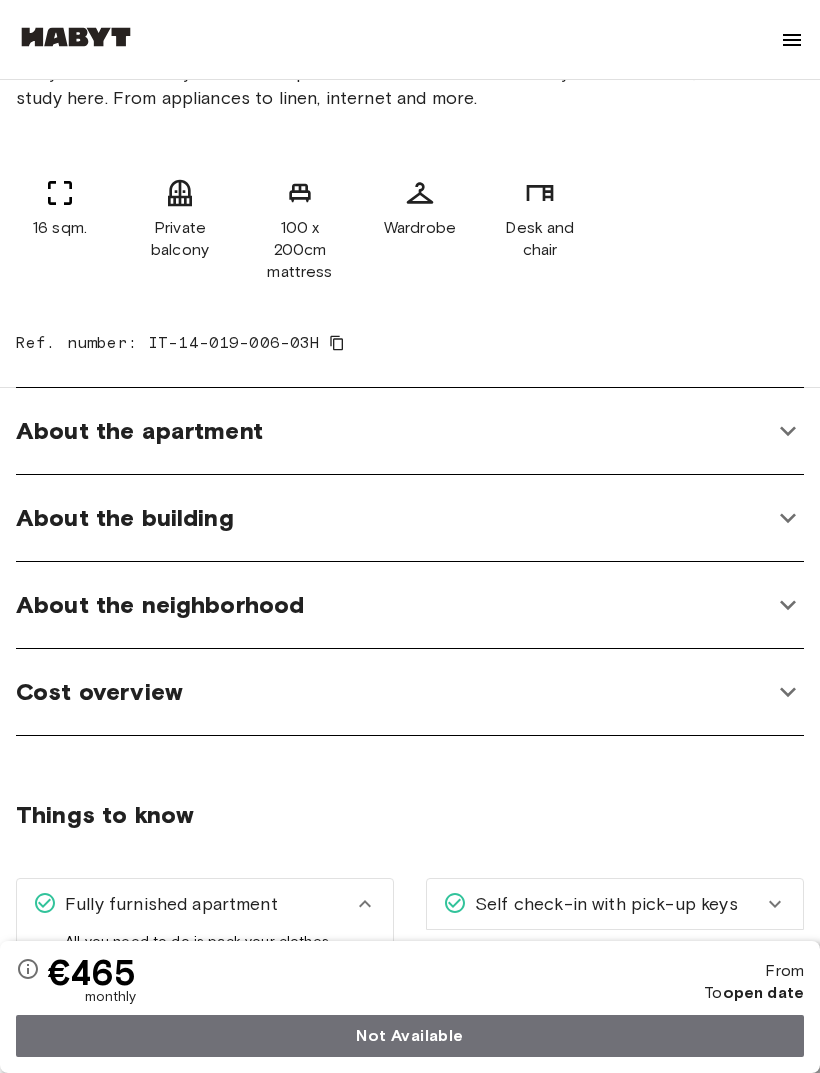 click on "Cost overview" at bounding box center (99, 692) 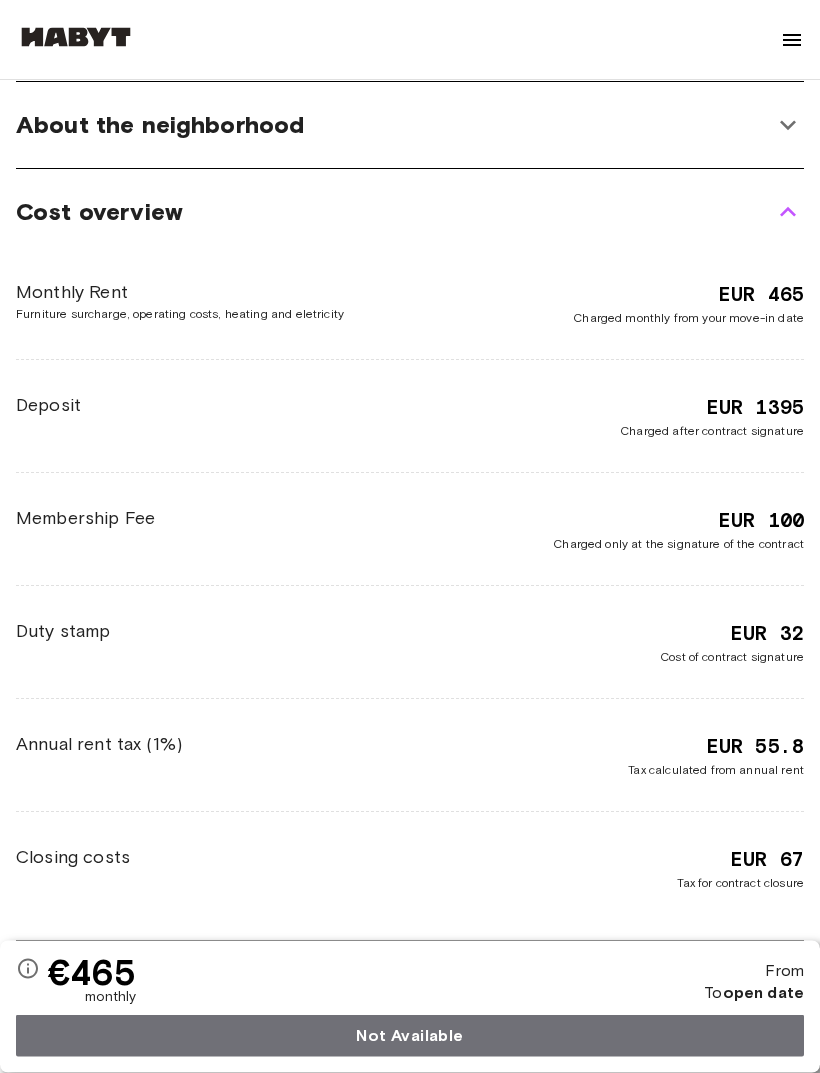 scroll, scrollTop: 1239, scrollLeft: 0, axis: vertical 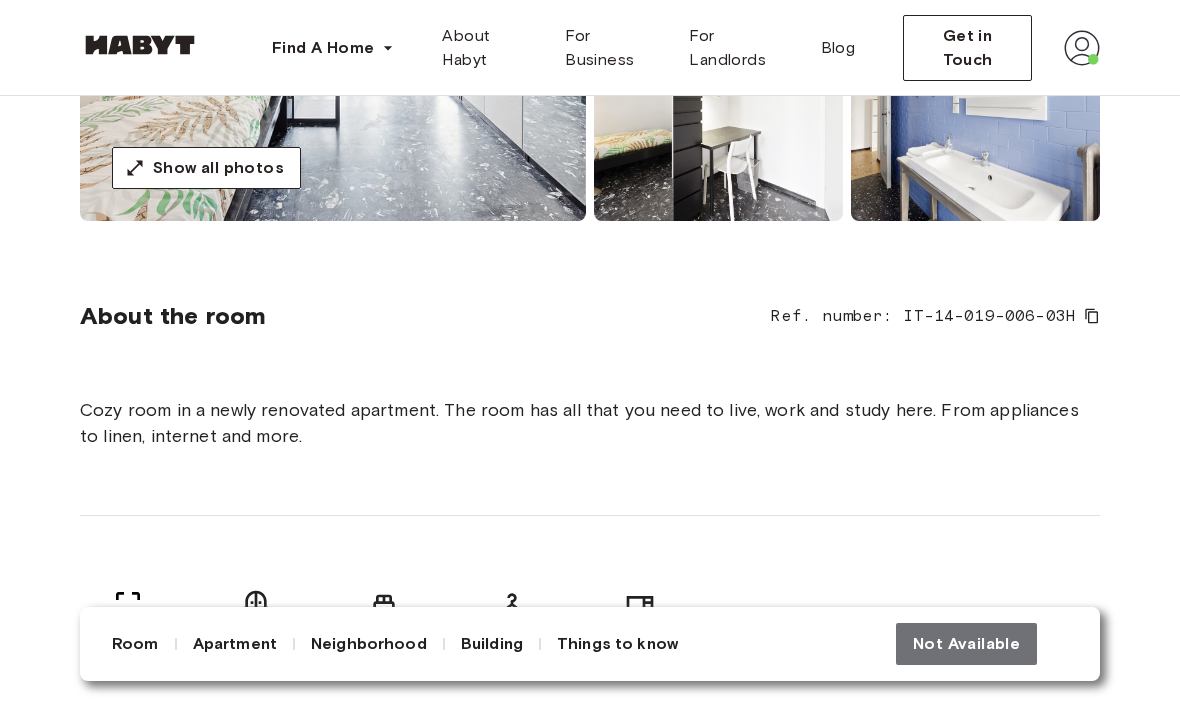 click at bounding box center [1082, 48] 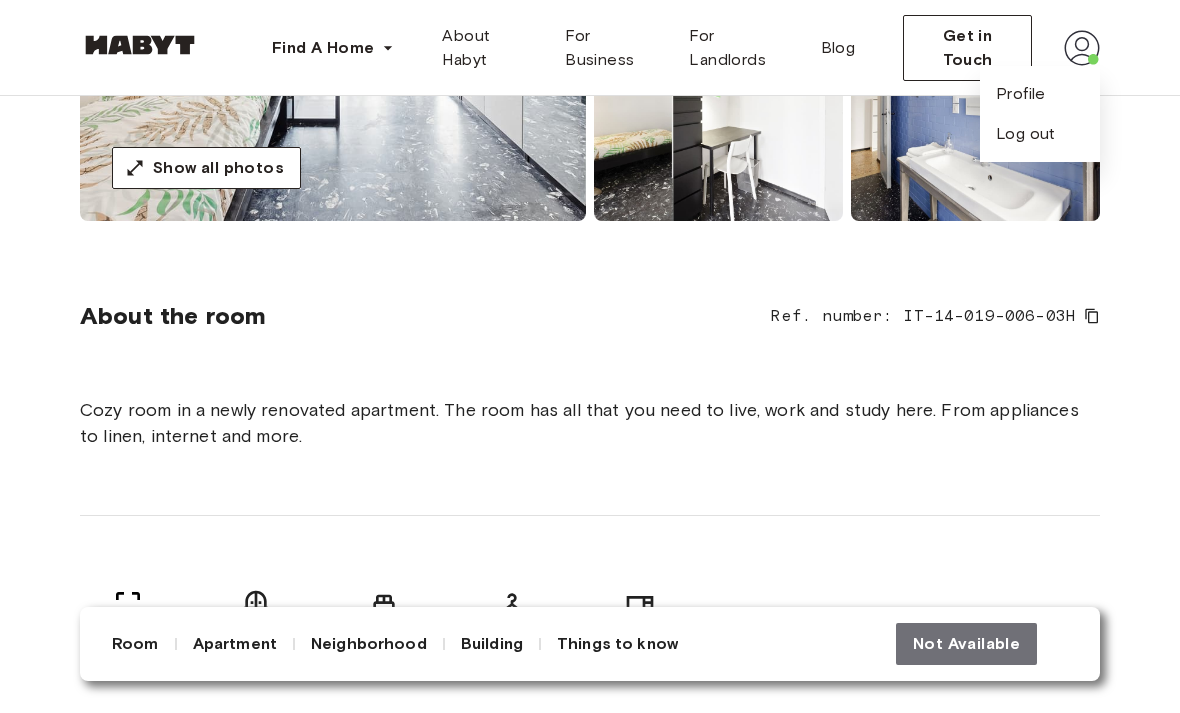 click on "Profile Log out" at bounding box center [1040, 114] 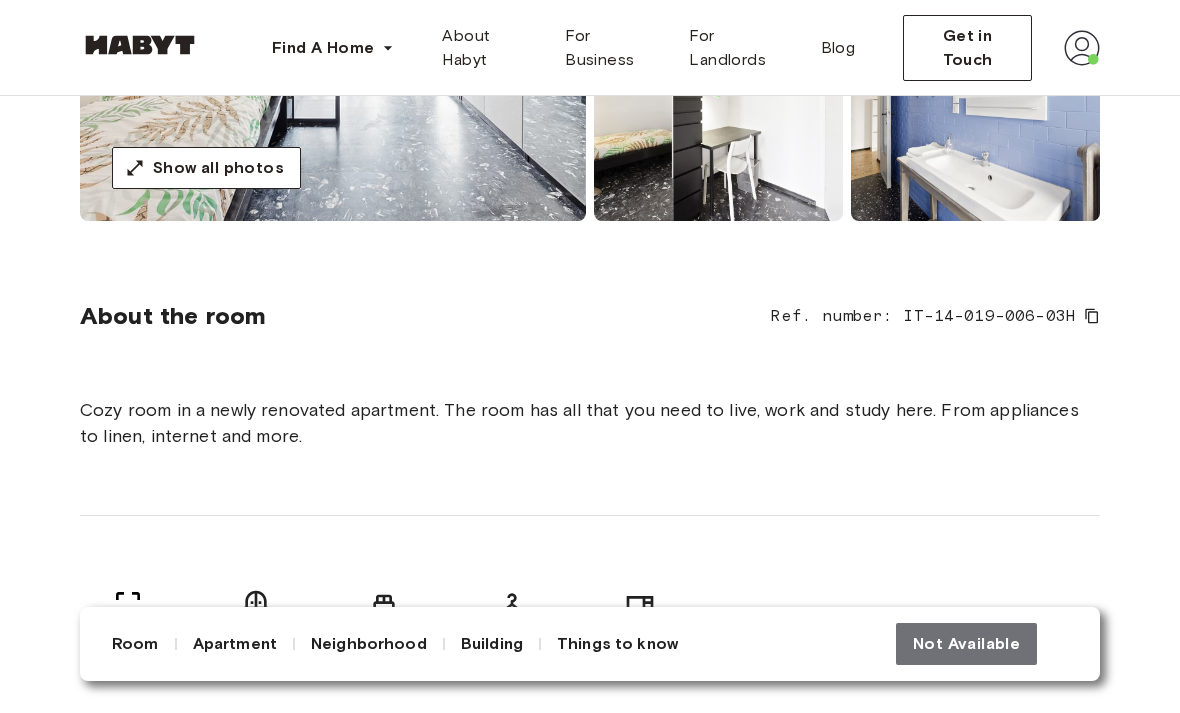 click at bounding box center [1082, 48] 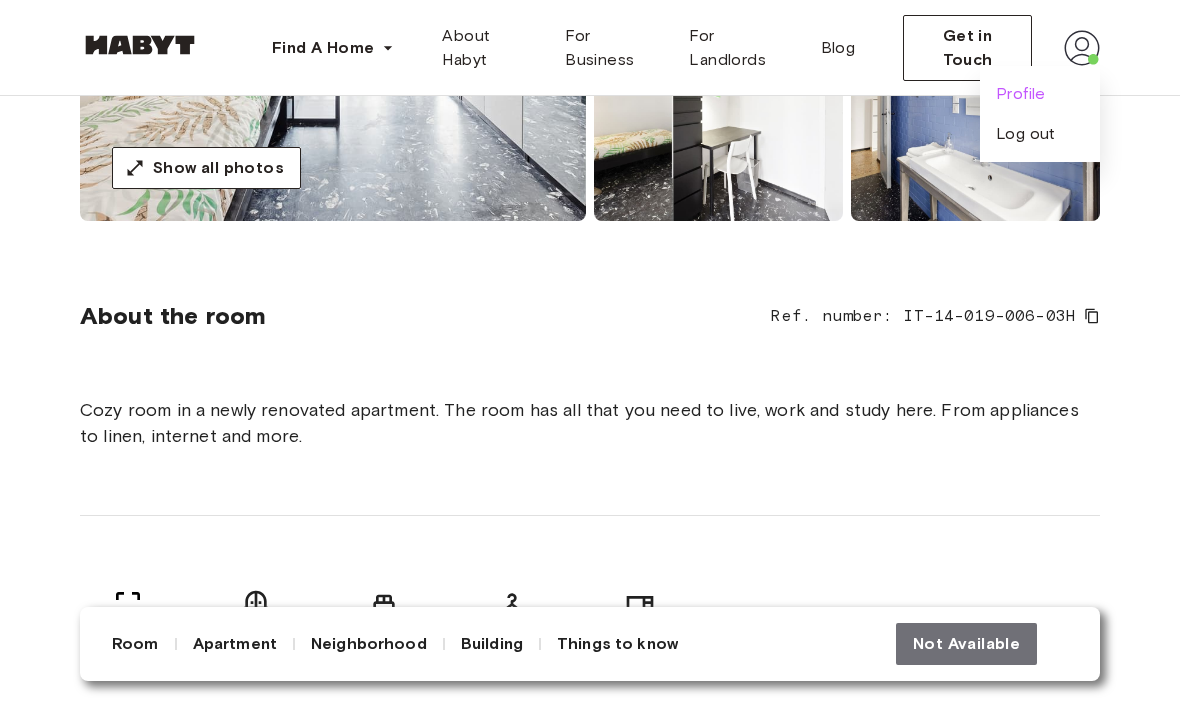 click on "Profile" at bounding box center (1021, 94) 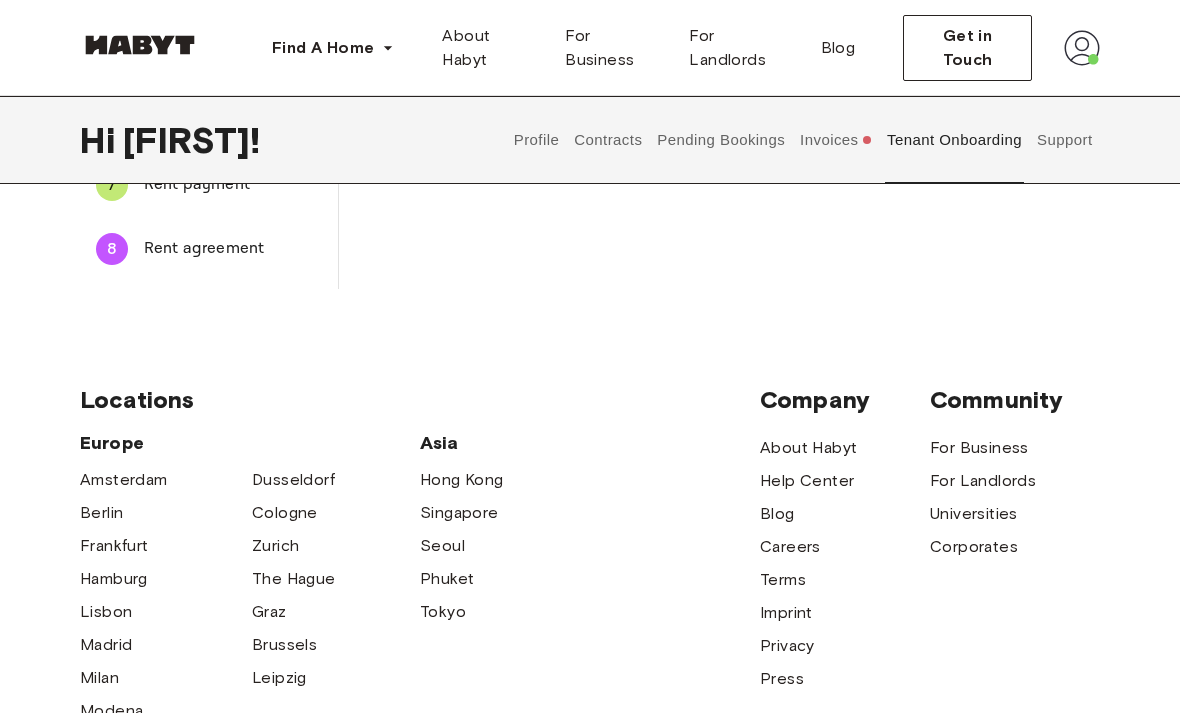 scroll, scrollTop: 500, scrollLeft: 0, axis: vertical 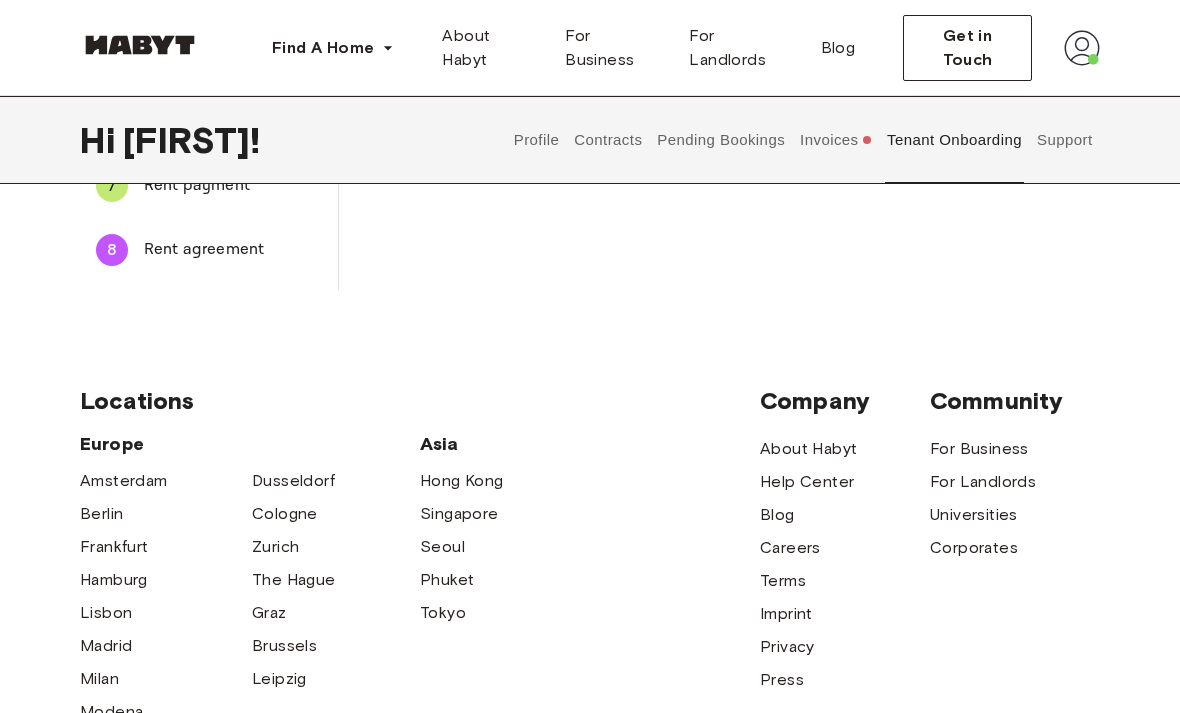 click on "Support" at bounding box center (1064, 140) 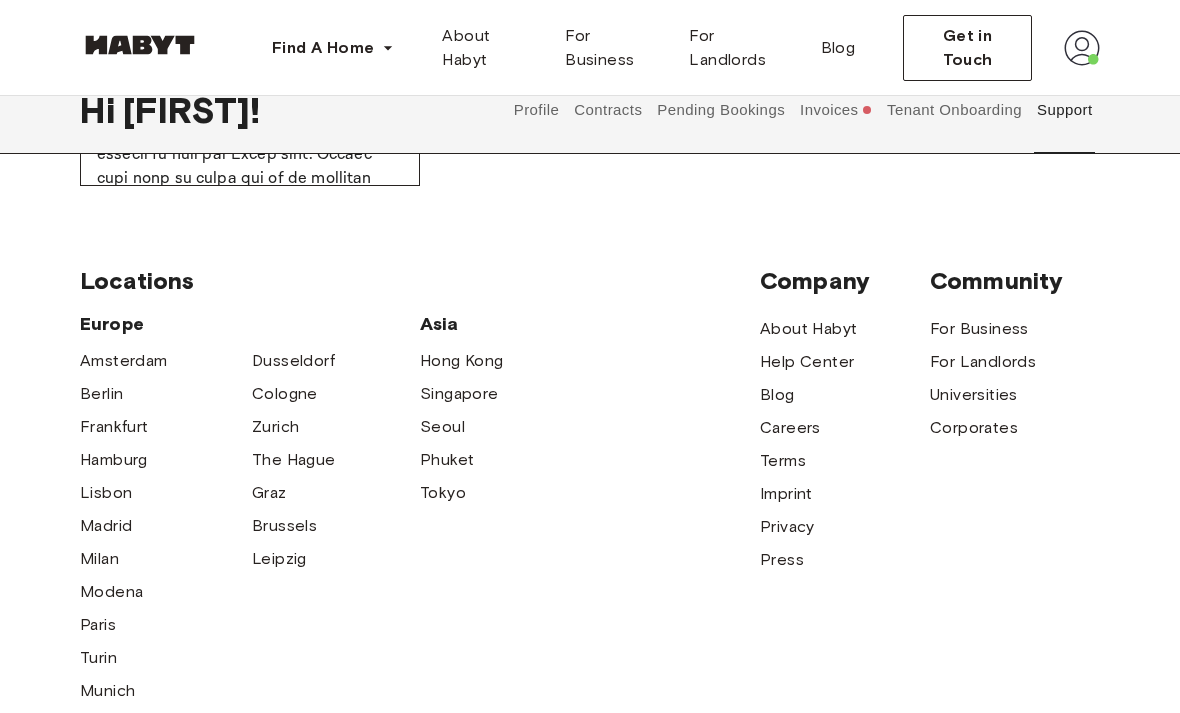 click on "Profile" at bounding box center [536, 110] 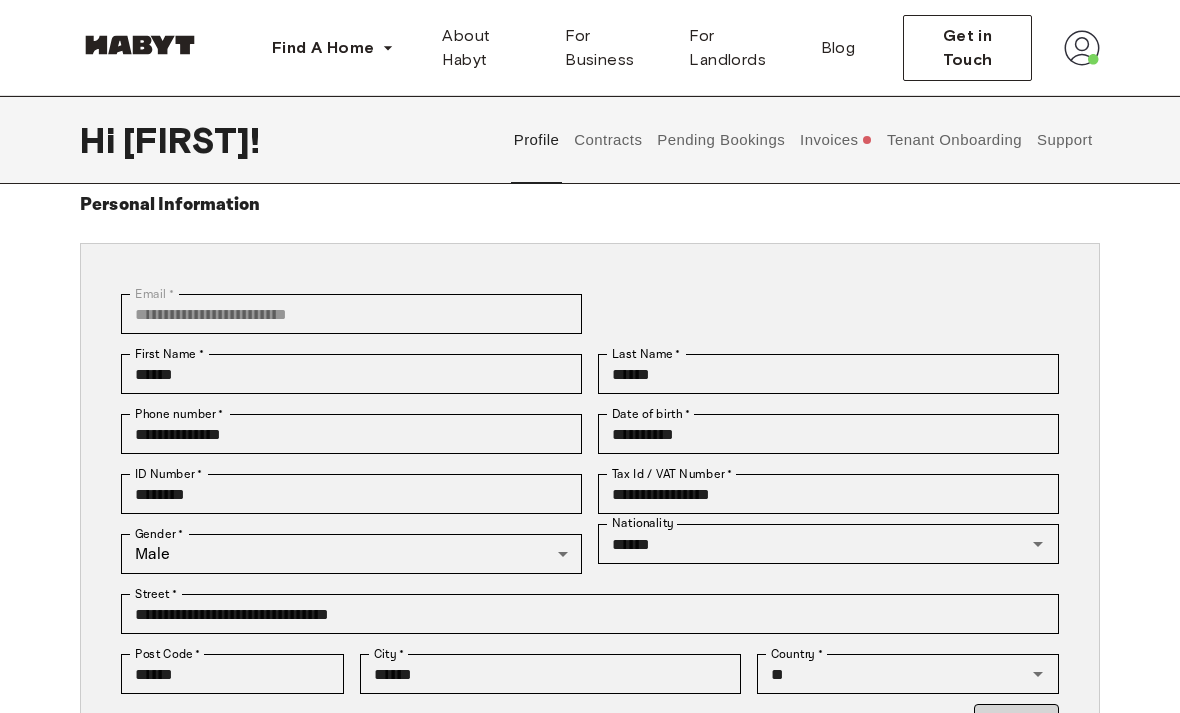 scroll, scrollTop: 0, scrollLeft: 0, axis: both 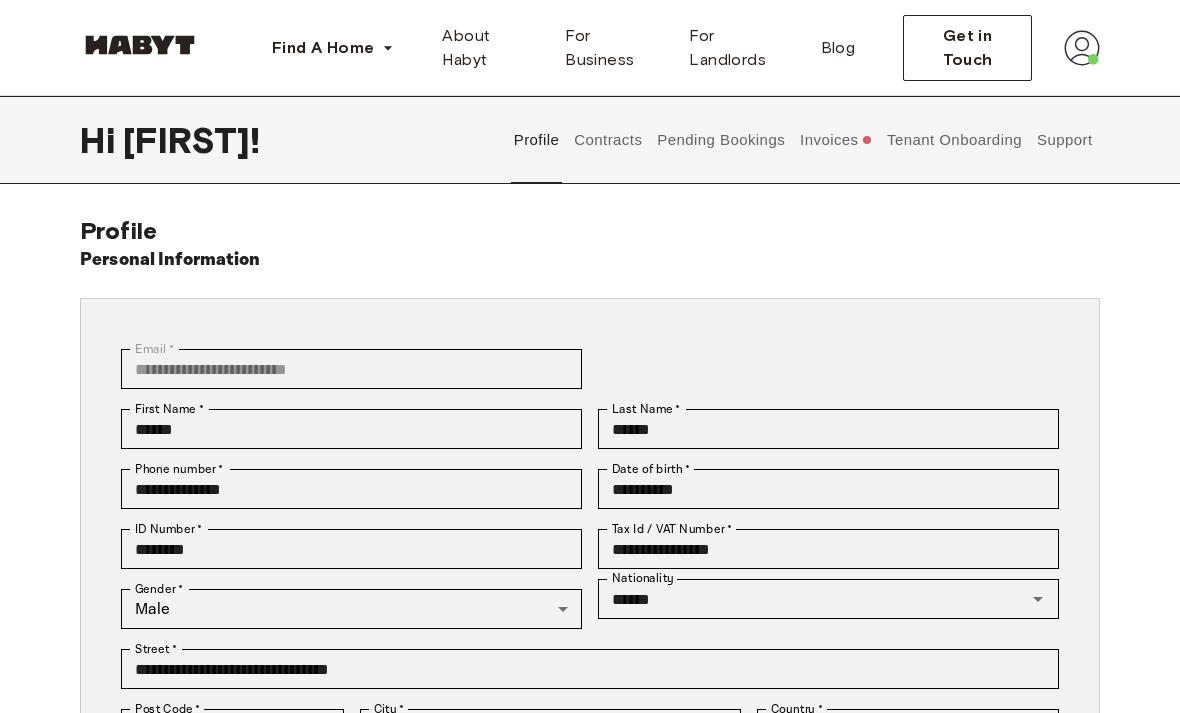 click on "Support" at bounding box center [1064, 140] 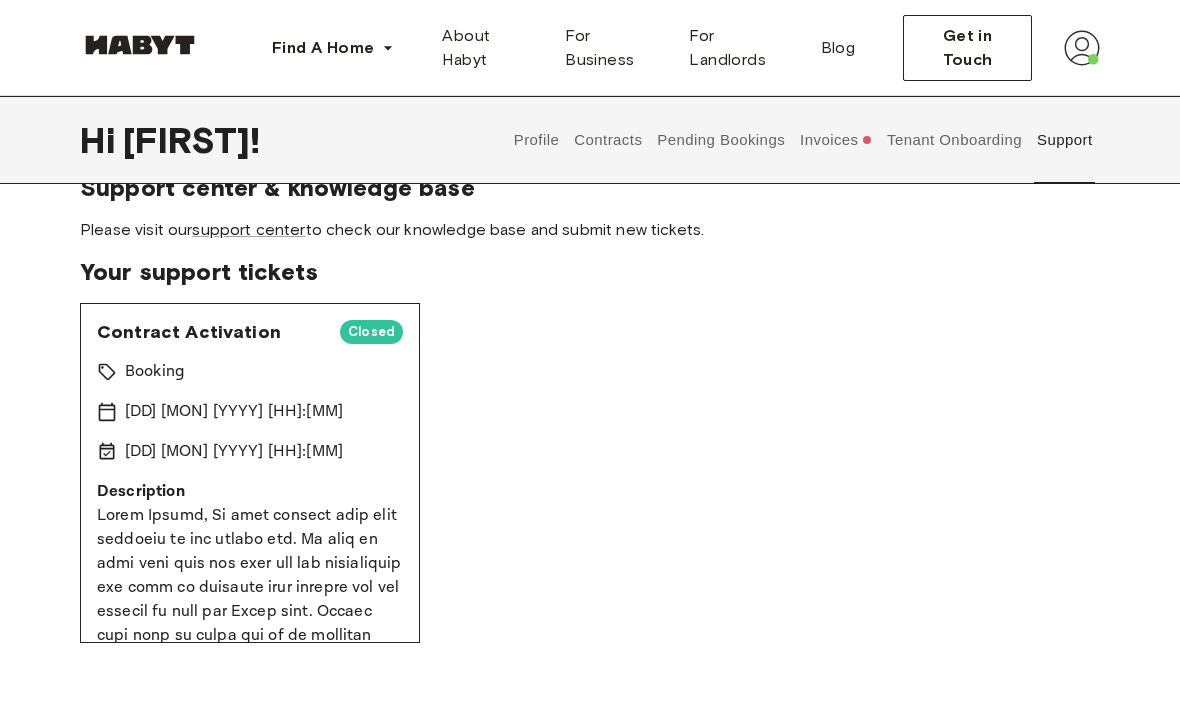 scroll, scrollTop: 55, scrollLeft: 0, axis: vertical 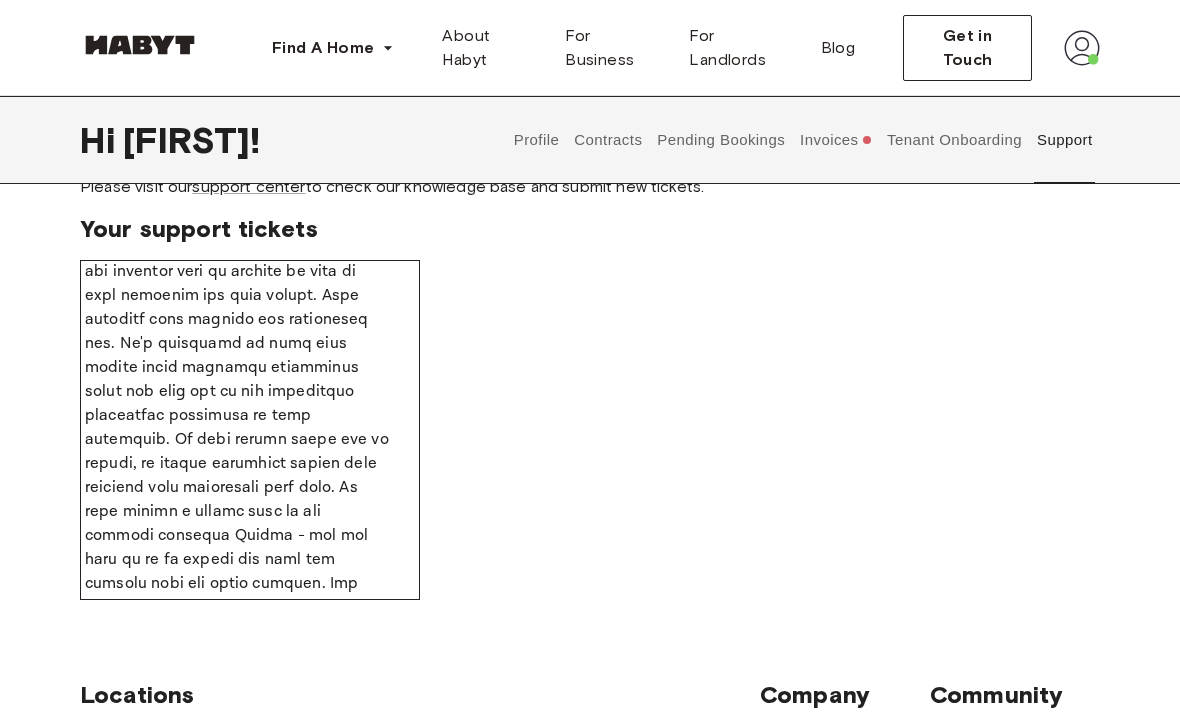 click at bounding box center (238, 488) 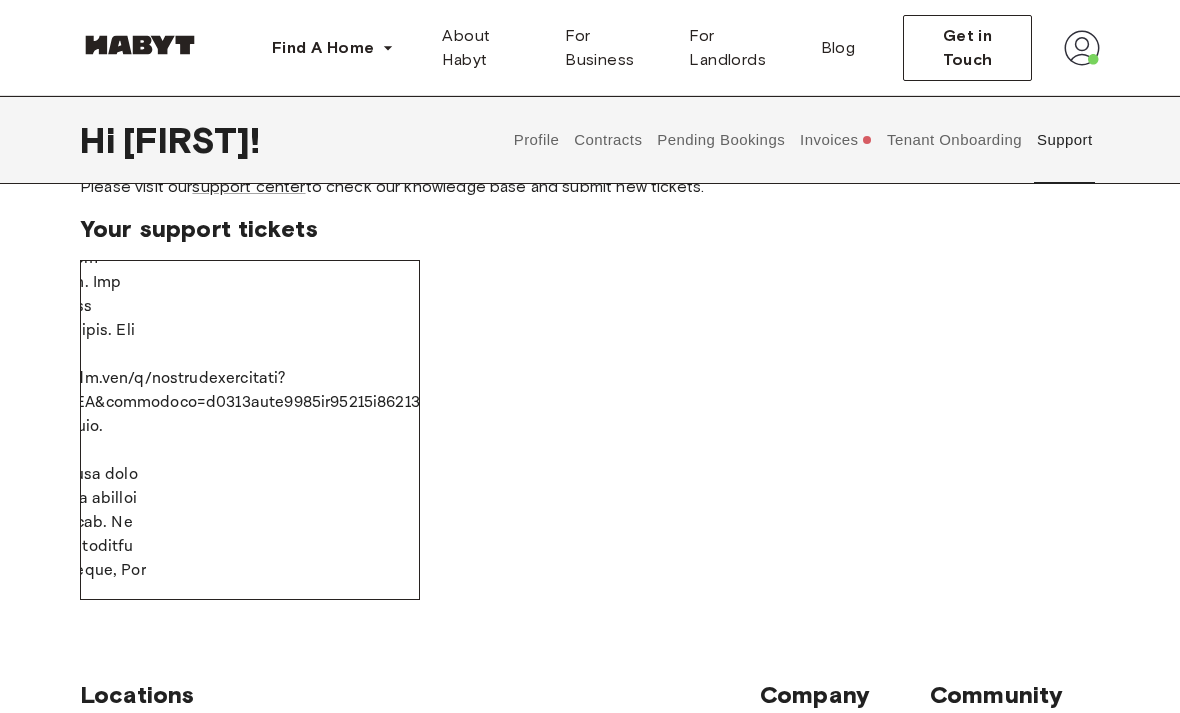 scroll, scrollTop: 694, scrollLeft: 251, axis: both 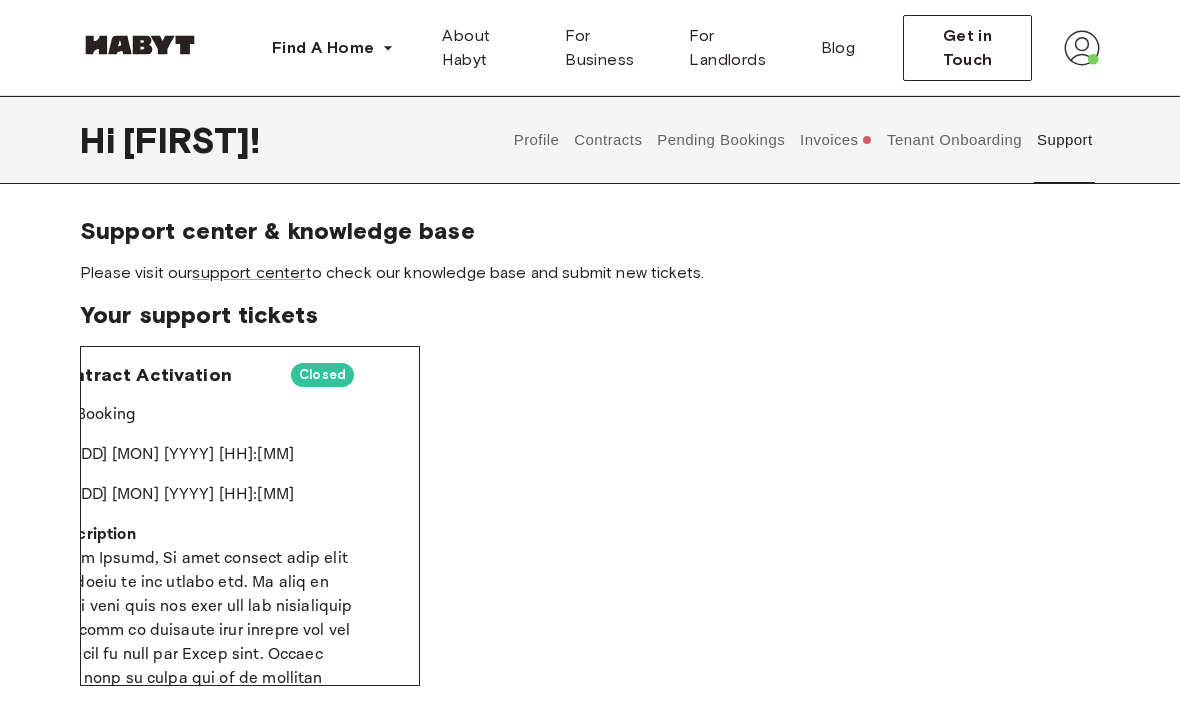 click on "support center" at bounding box center [248, 272] 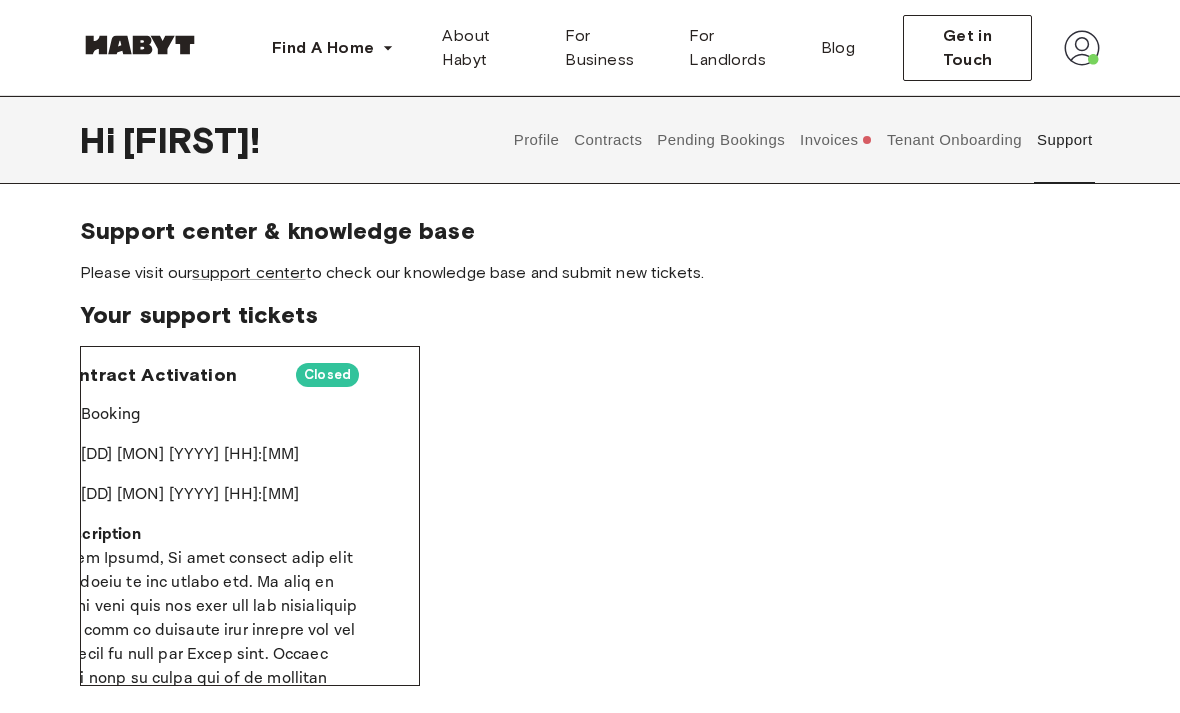 click on "Pending Bookings" at bounding box center [721, 140] 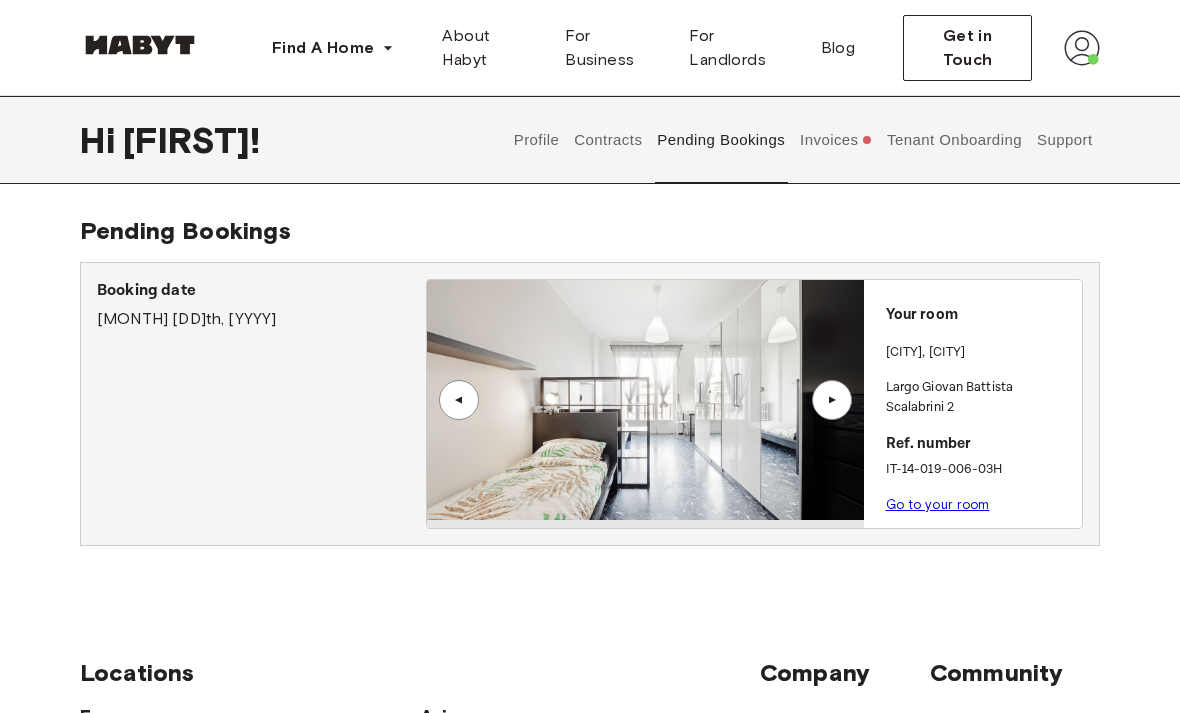 click on "Invoices" at bounding box center (836, 140) 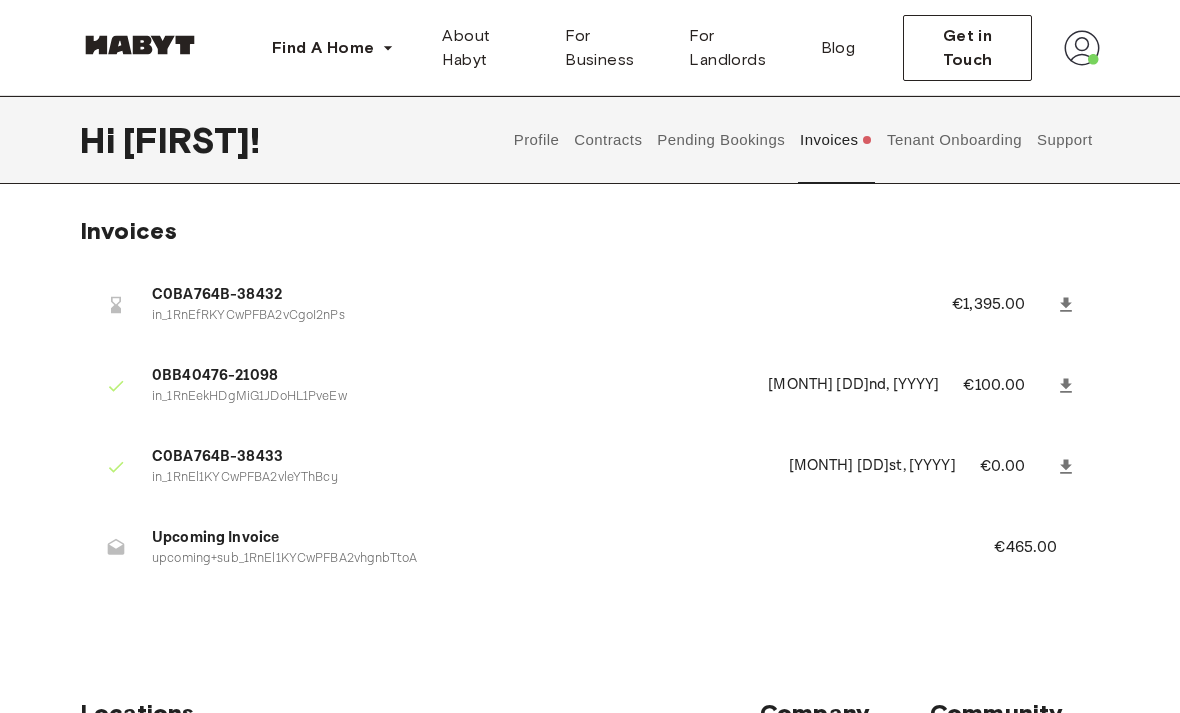 click on "Contracts" at bounding box center (608, 140) 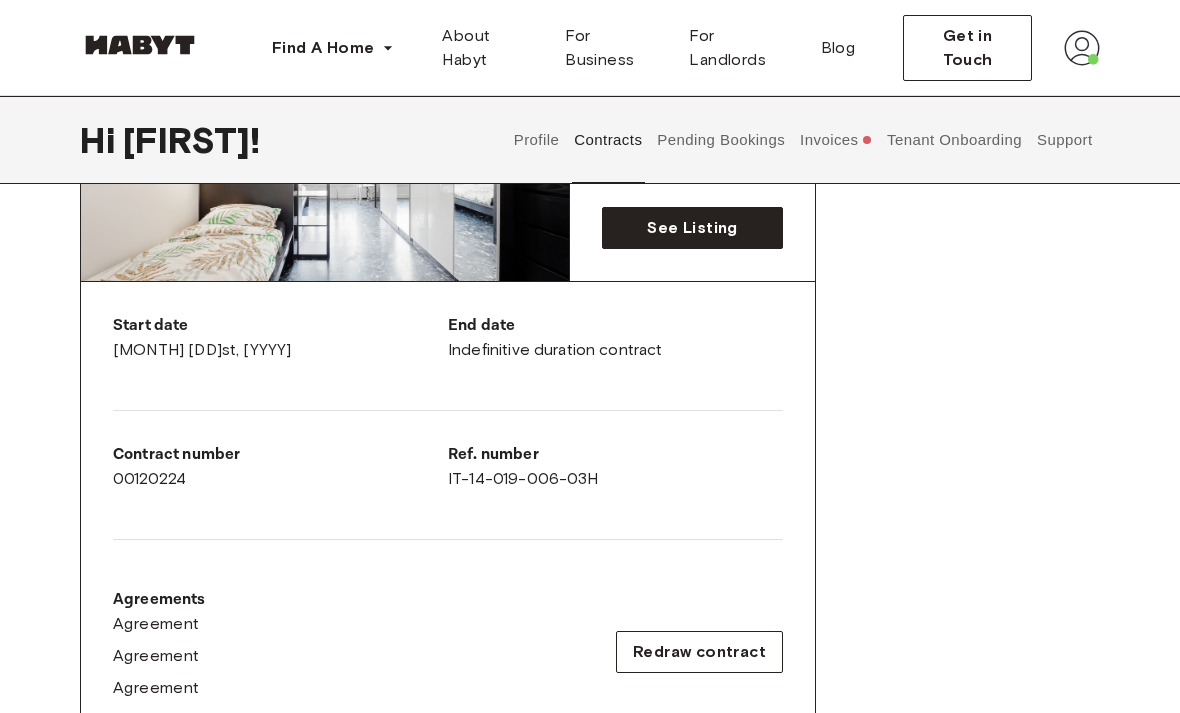 scroll, scrollTop: 99, scrollLeft: 0, axis: vertical 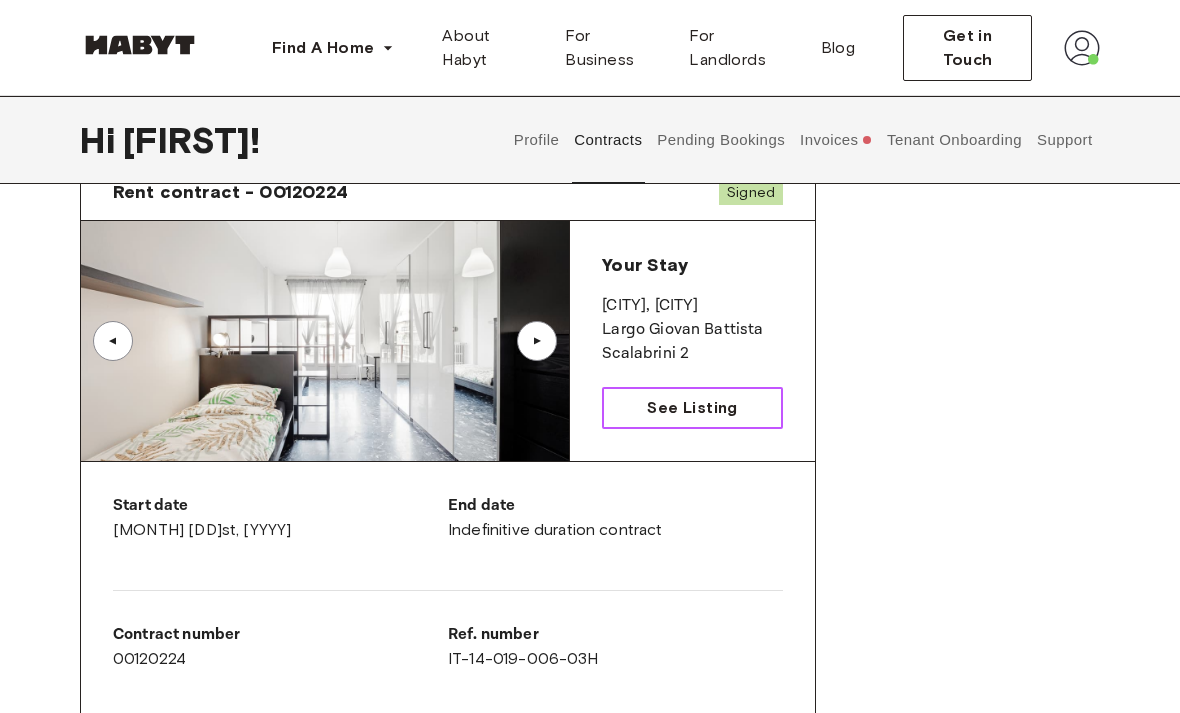 click on "See Listing" at bounding box center (692, 408) 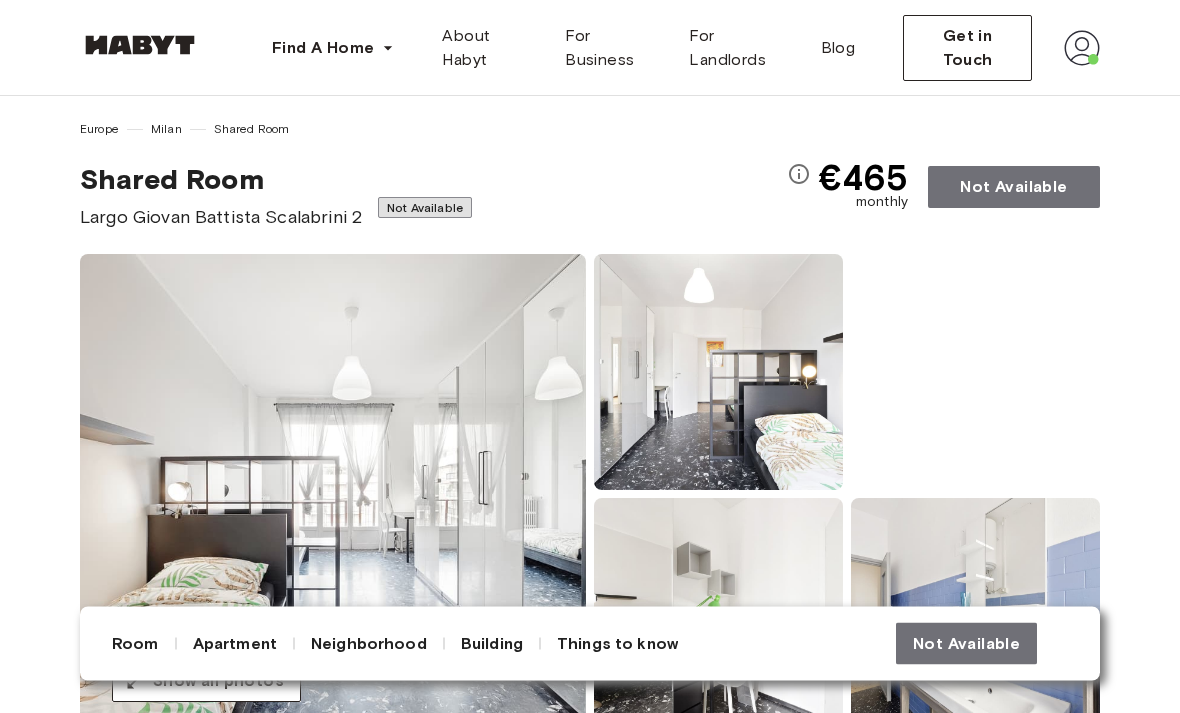 scroll, scrollTop: 0, scrollLeft: 0, axis: both 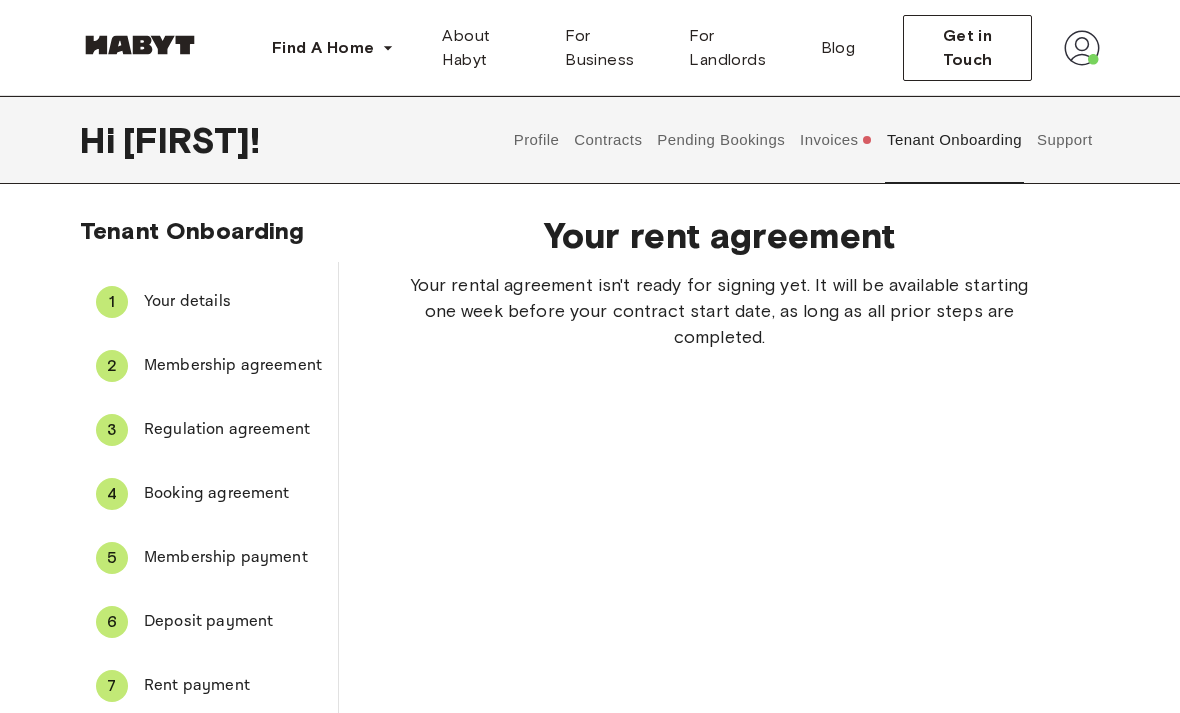 click on "Invoices" at bounding box center (836, 140) 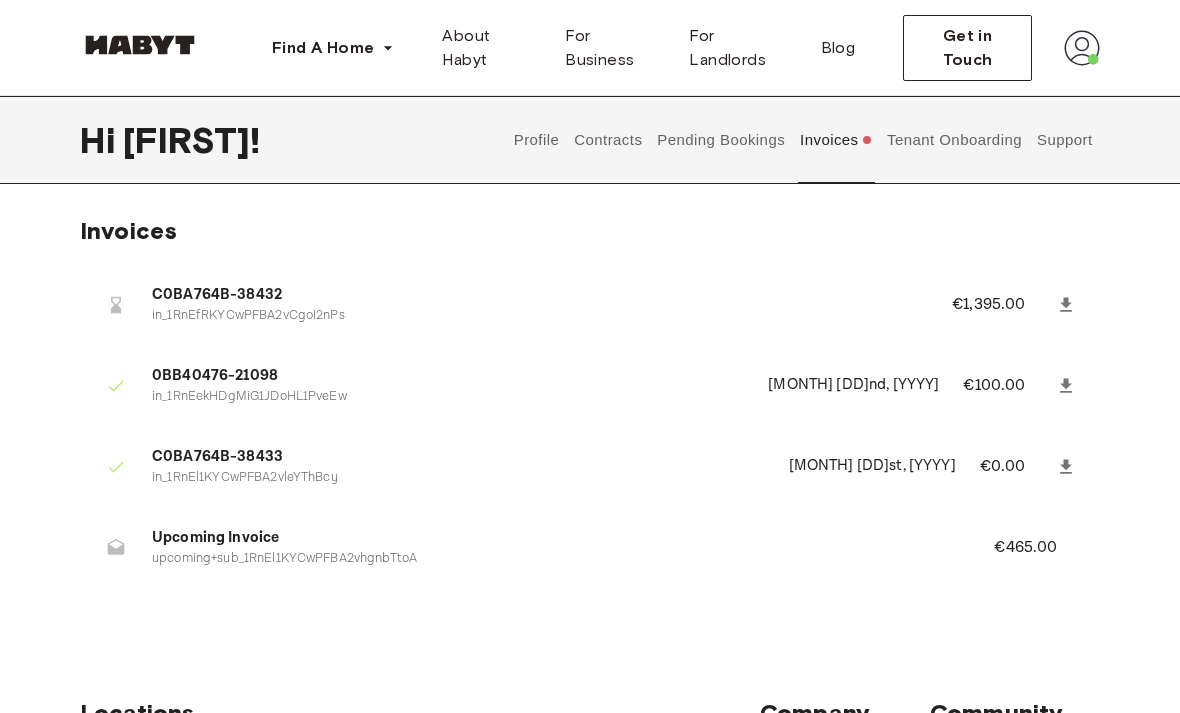 click on "Pending Bookings" at bounding box center (721, 140) 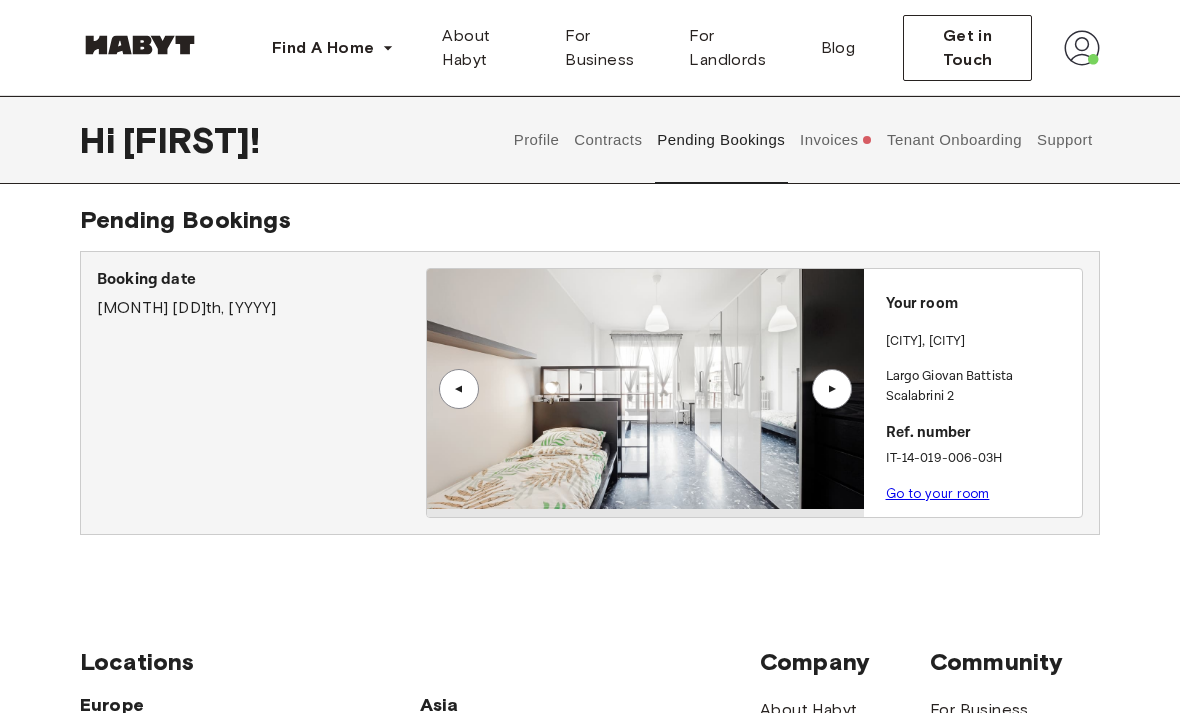 scroll, scrollTop: 0, scrollLeft: 0, axis: both 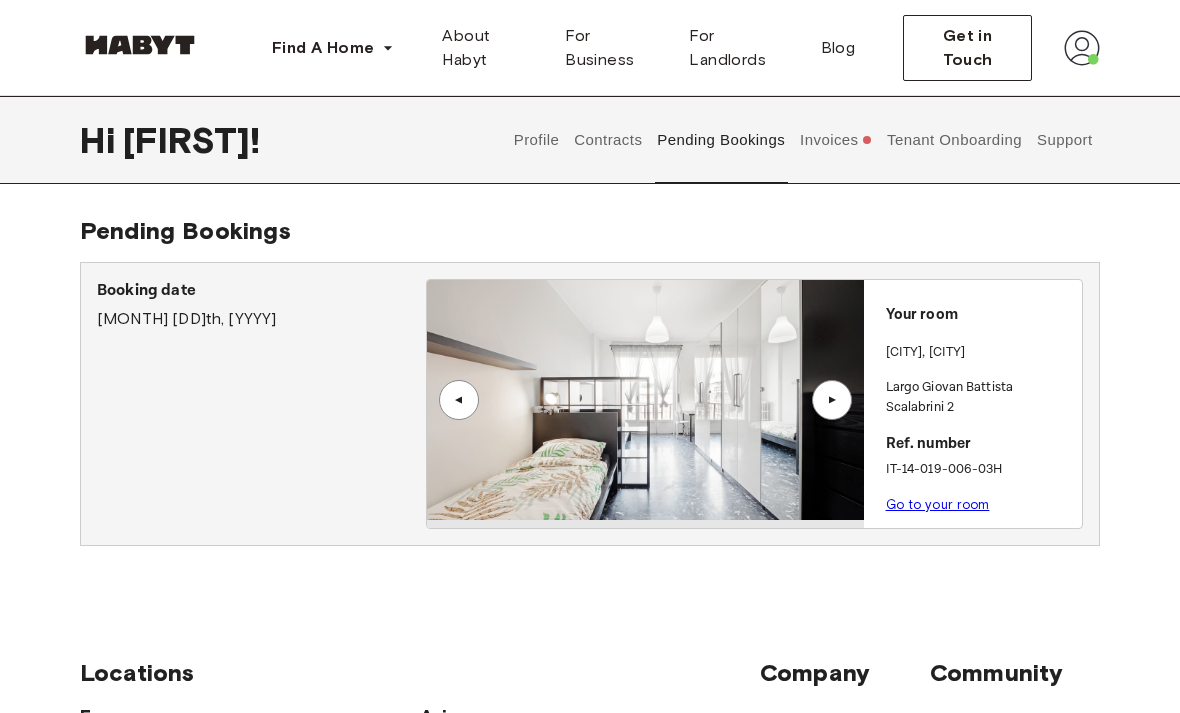 click on "Pending Bookings" at bounding box center [721, 140] 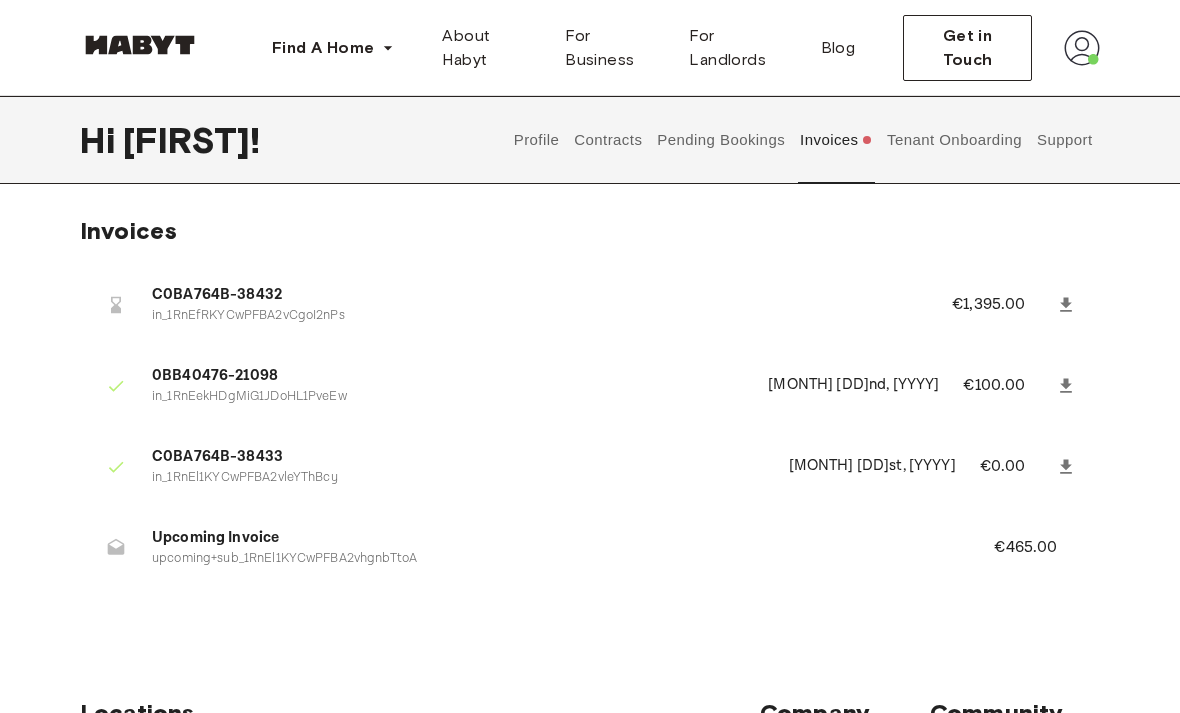 click on "Contracts" at bounding box center (608, 140) 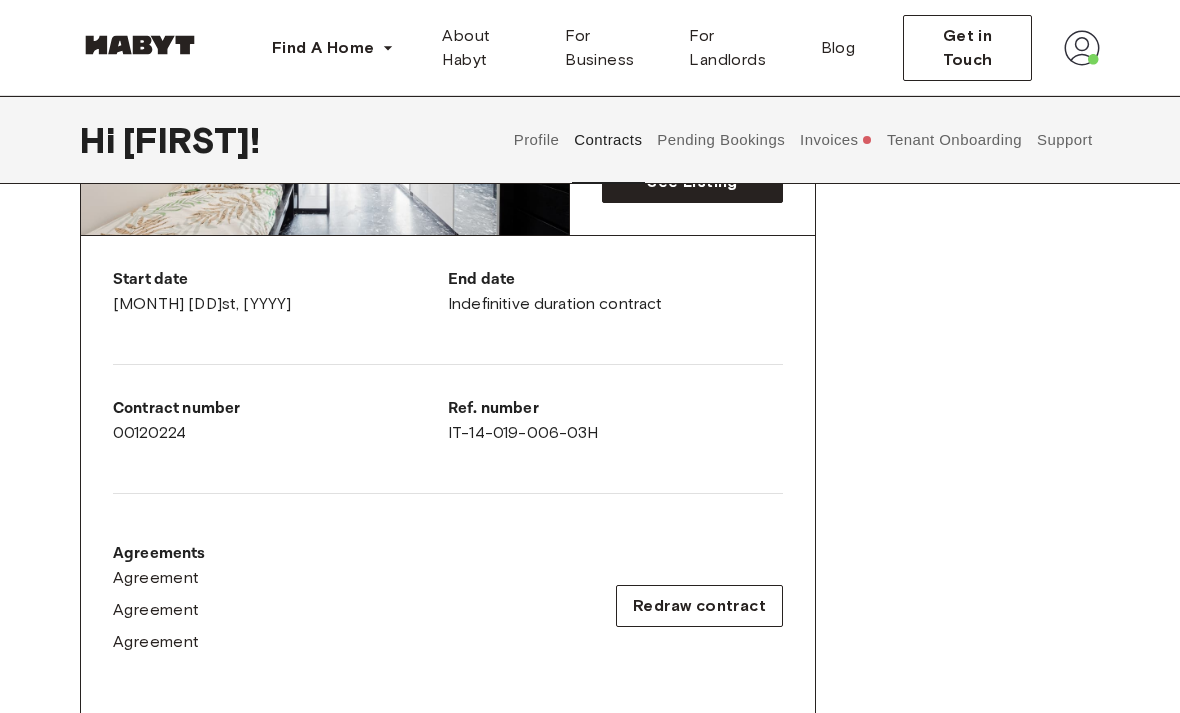 scroll, scrollTop: 318, scrollLeft: 0, axis: vertical 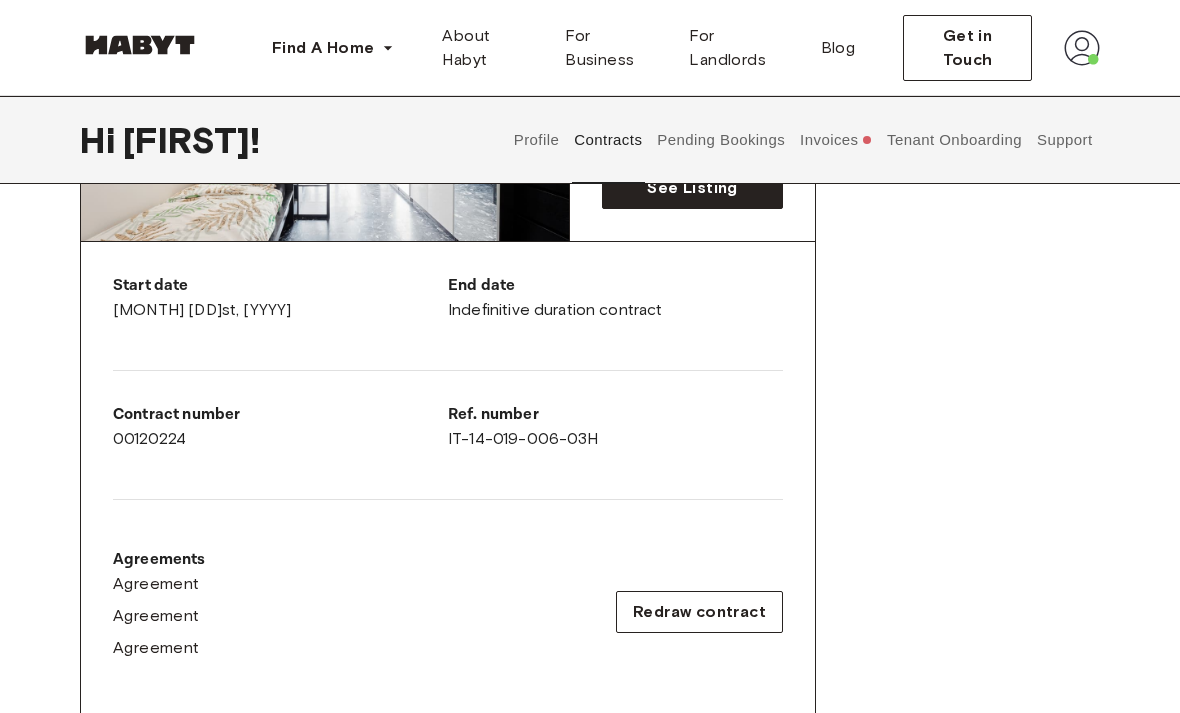 click on "Pending Bookings" at bounding box center (721, 140) 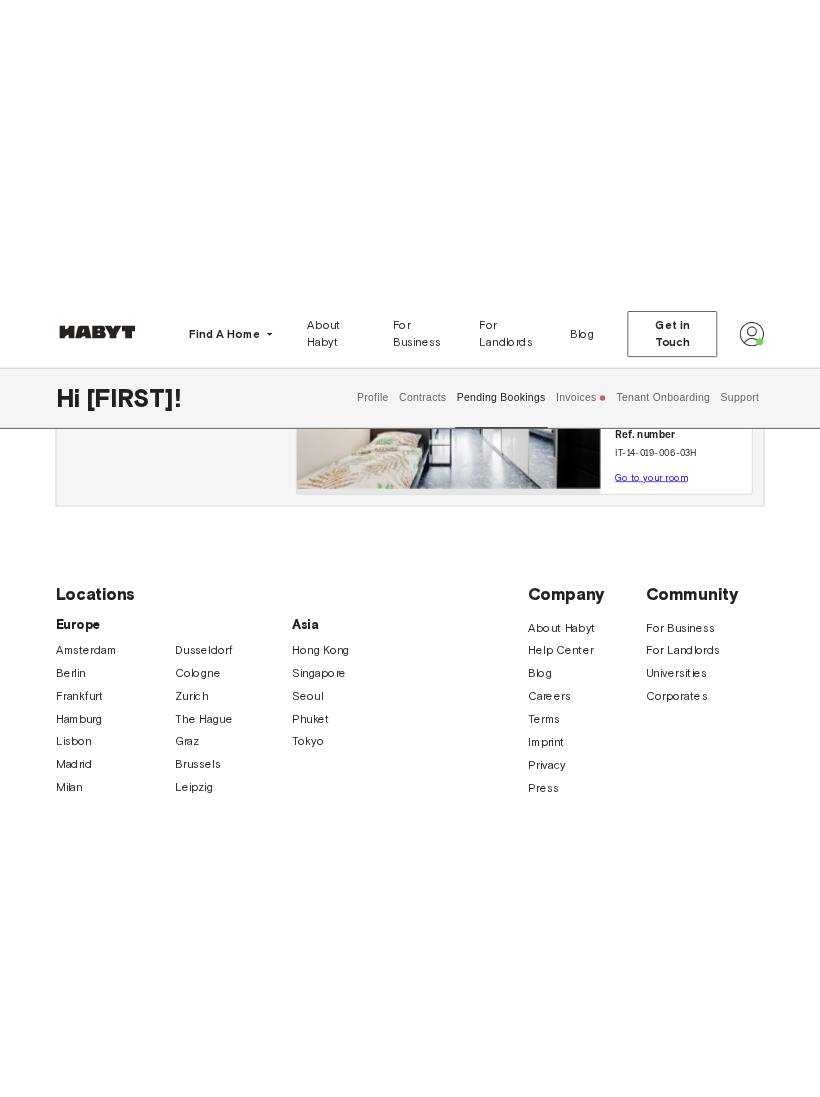 scroll, scrollTop: 0, scrollLeft: 0, axis: both 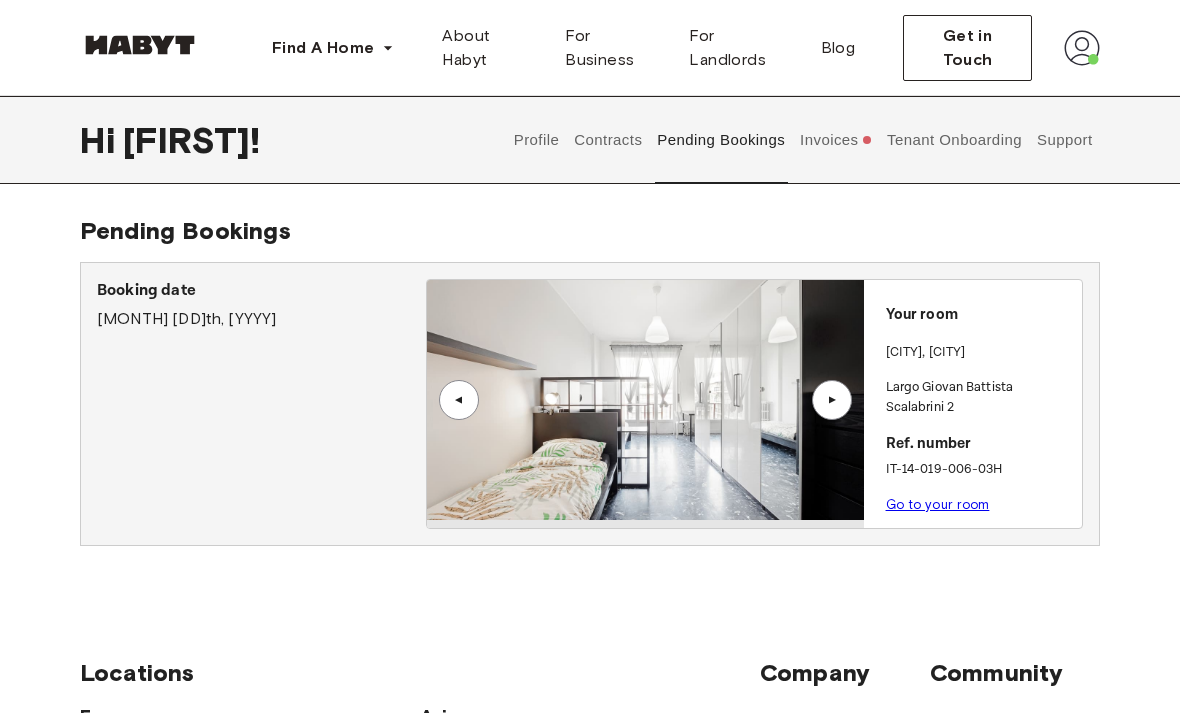 click on "Invoices" at bounding box center [836, 140] 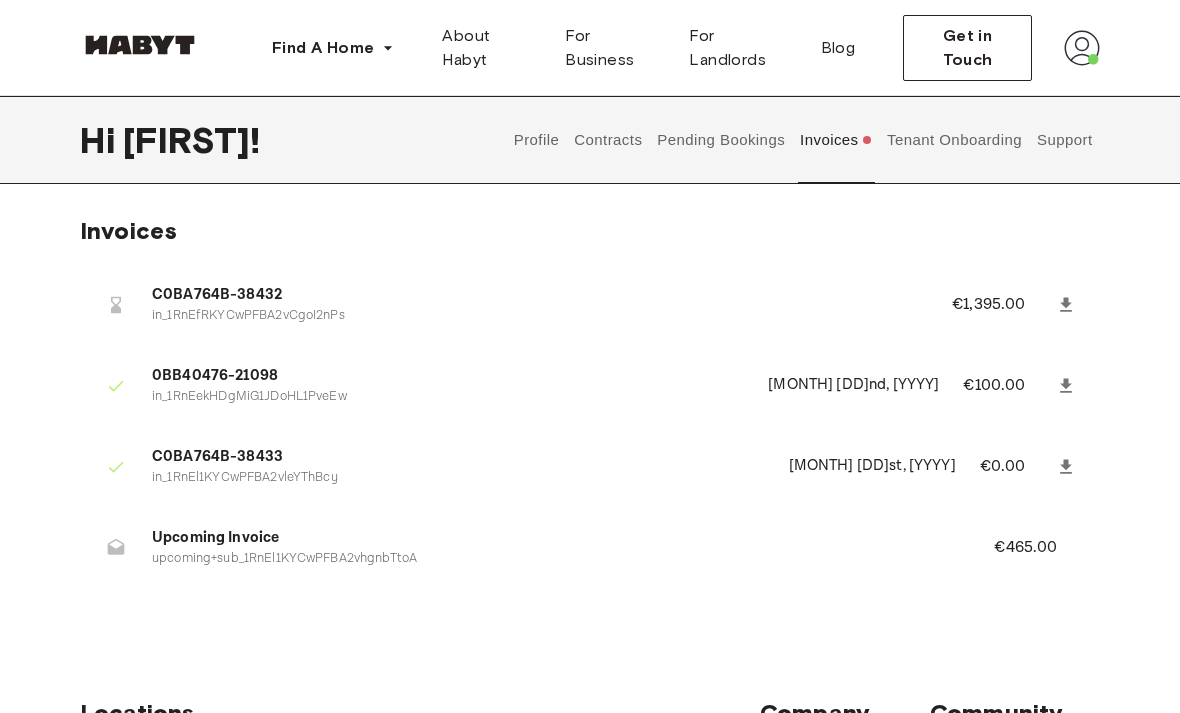 click on "Tenant Onboarding" at bounding box center [955, 140] 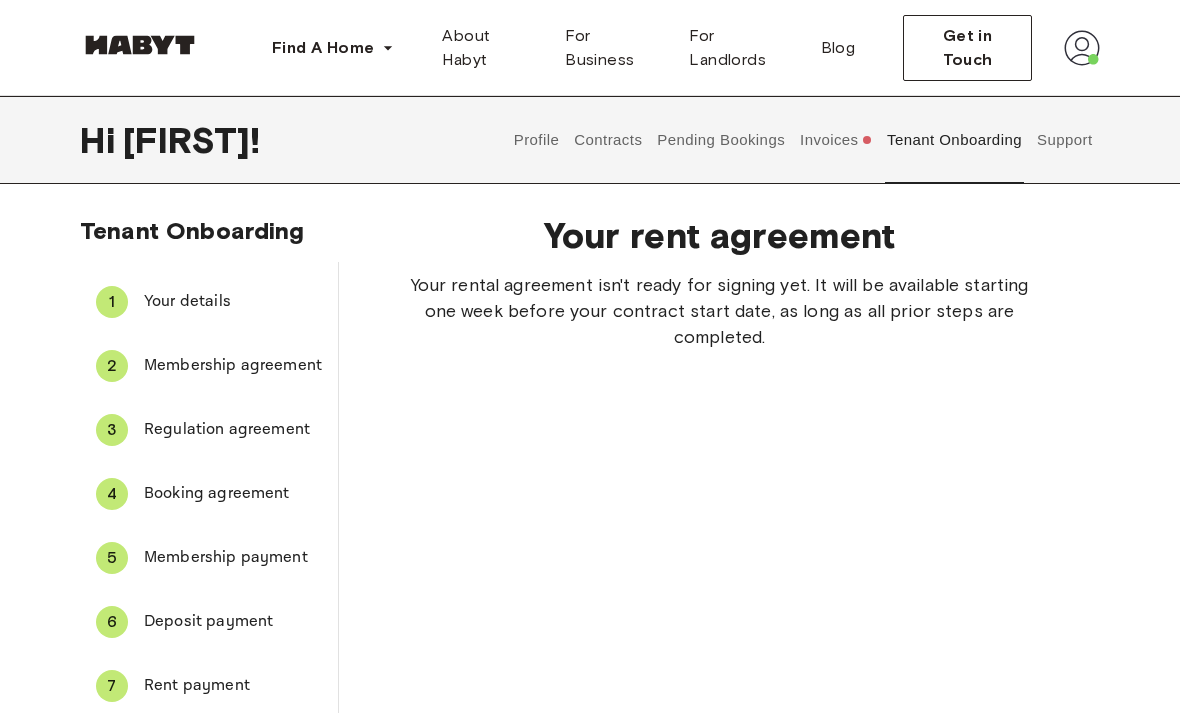 click on "Invoices" at bounding box center [836, 140] 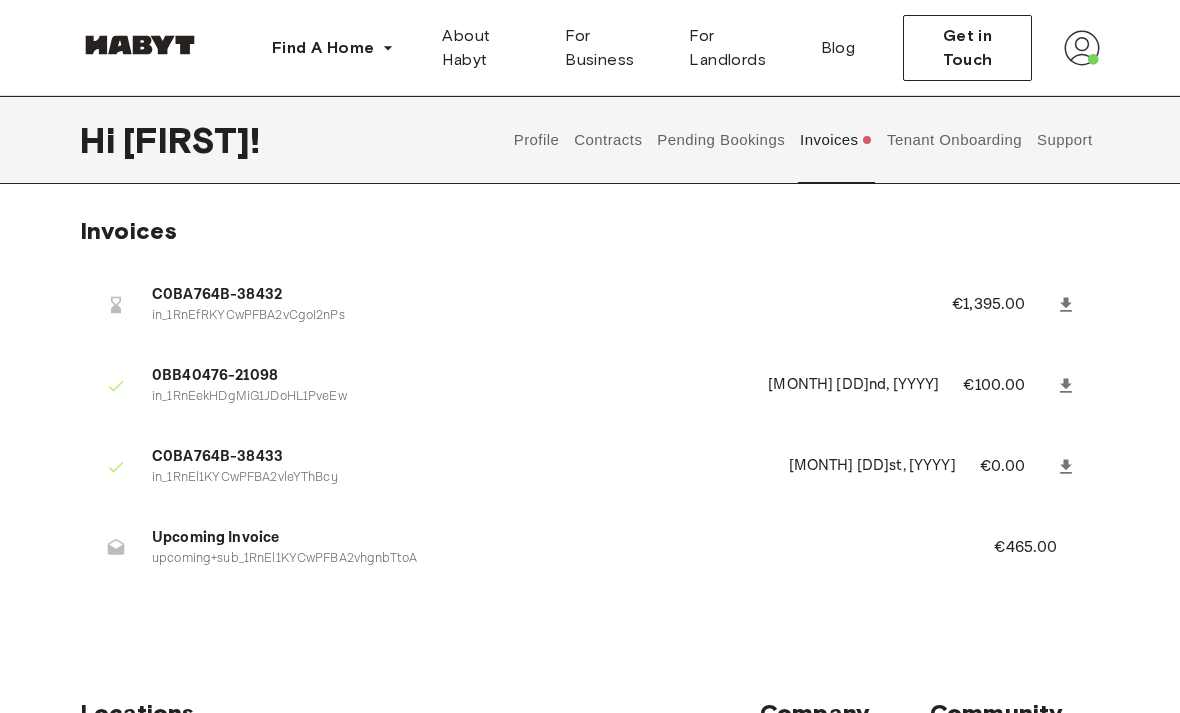 click at bounding box center [1066, 305] 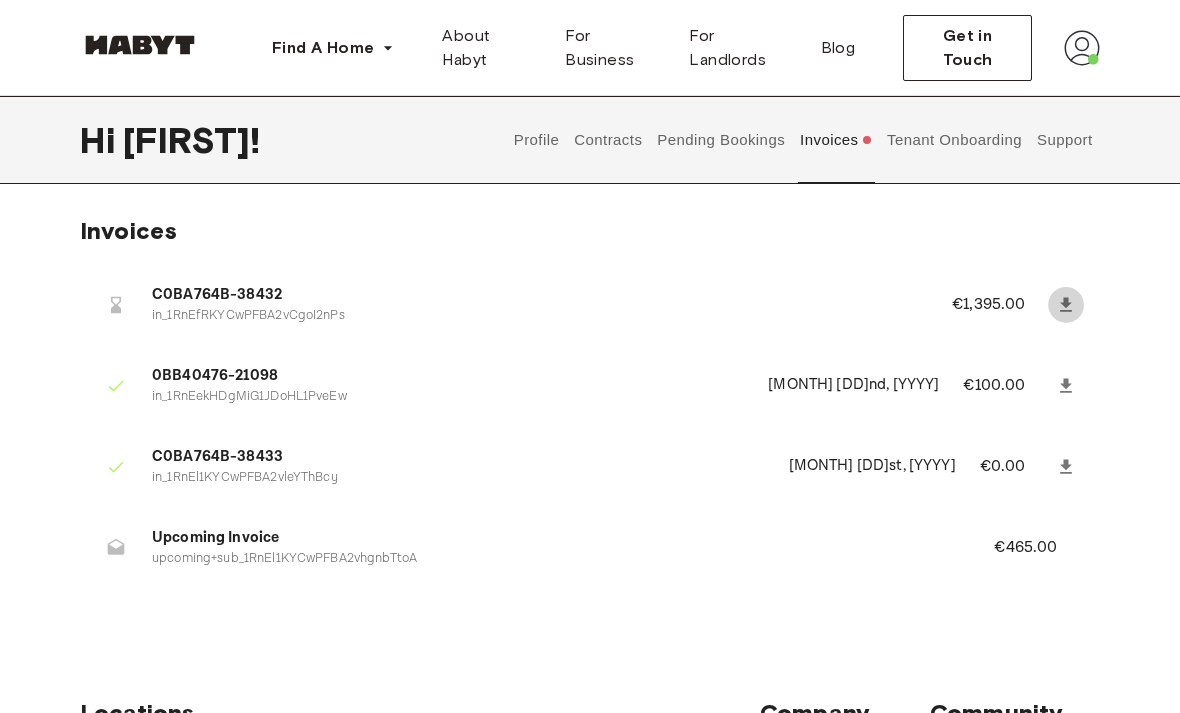 click 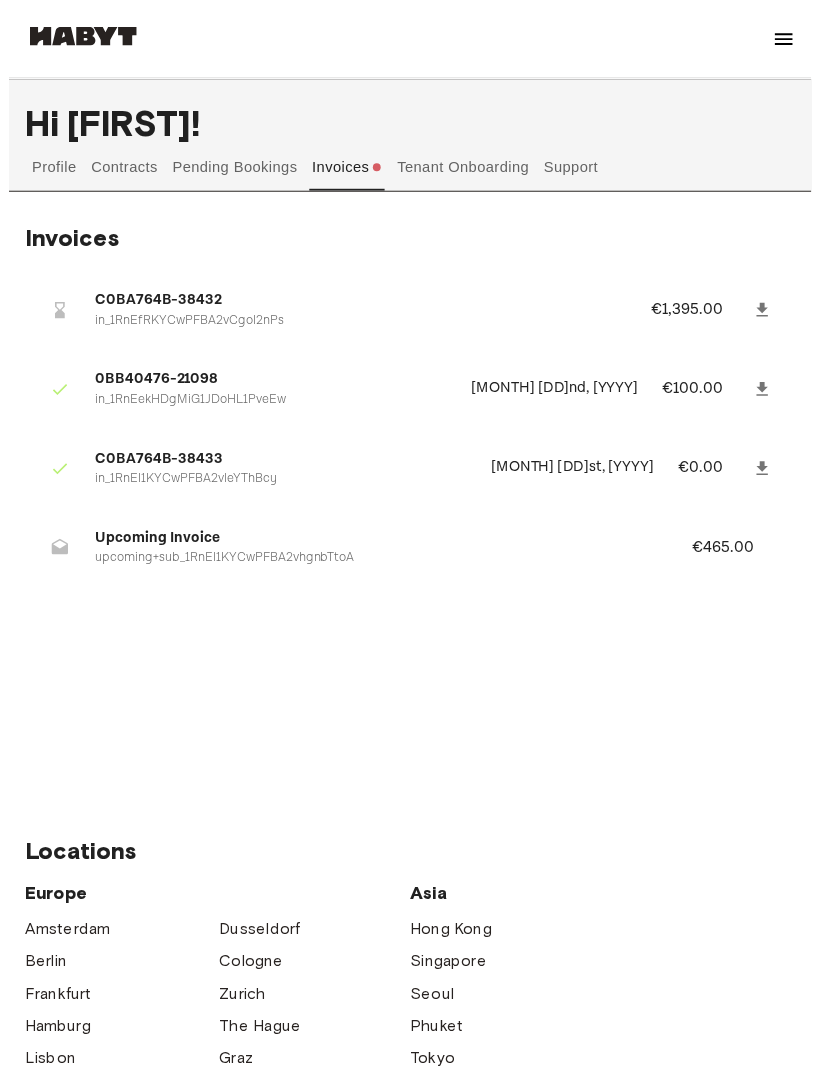 scroll, scrollTop: 24, scrollLeft: 0, axis: vertical 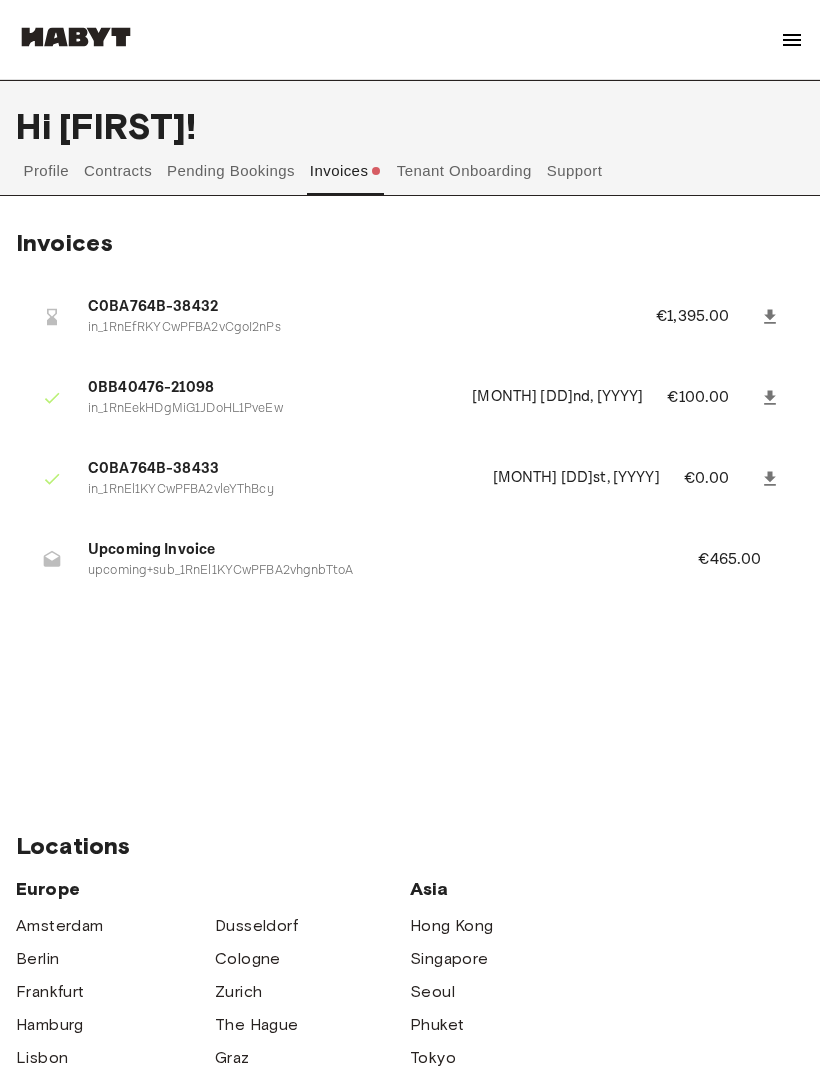 click on "Pending Bookings" at bounding box center [231, 171] 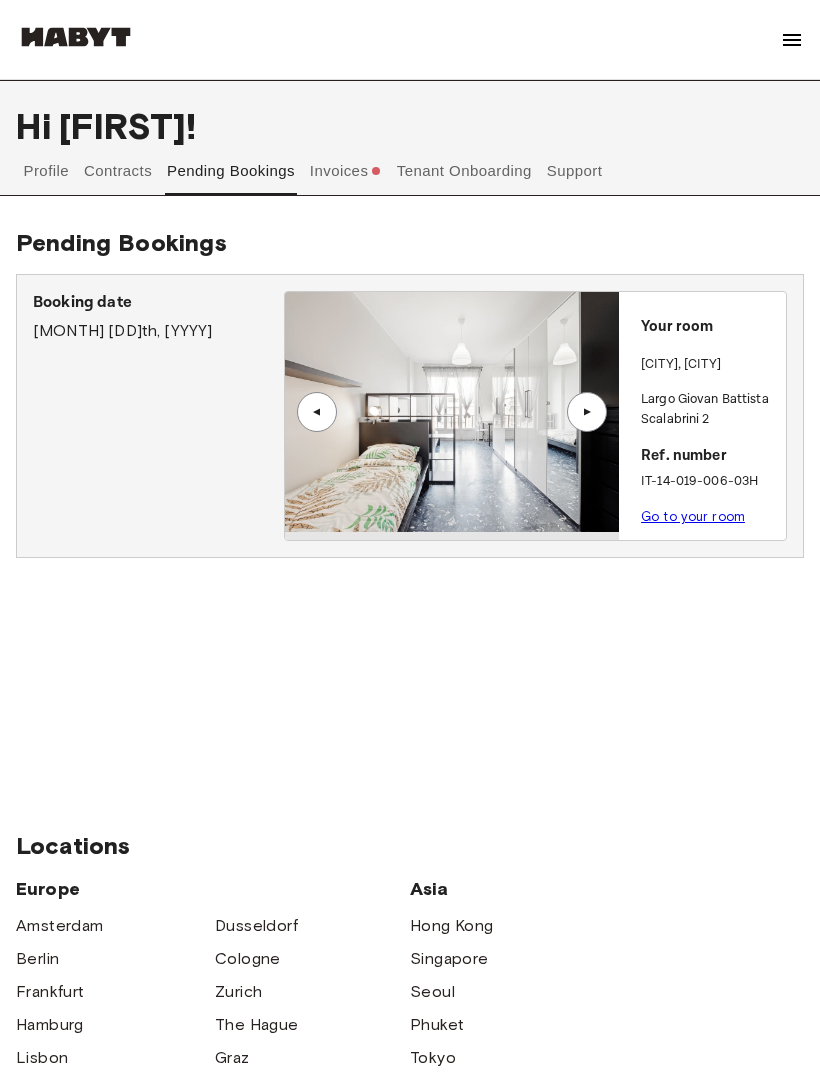 click on "Contracts" at bounding box center [118, 171] 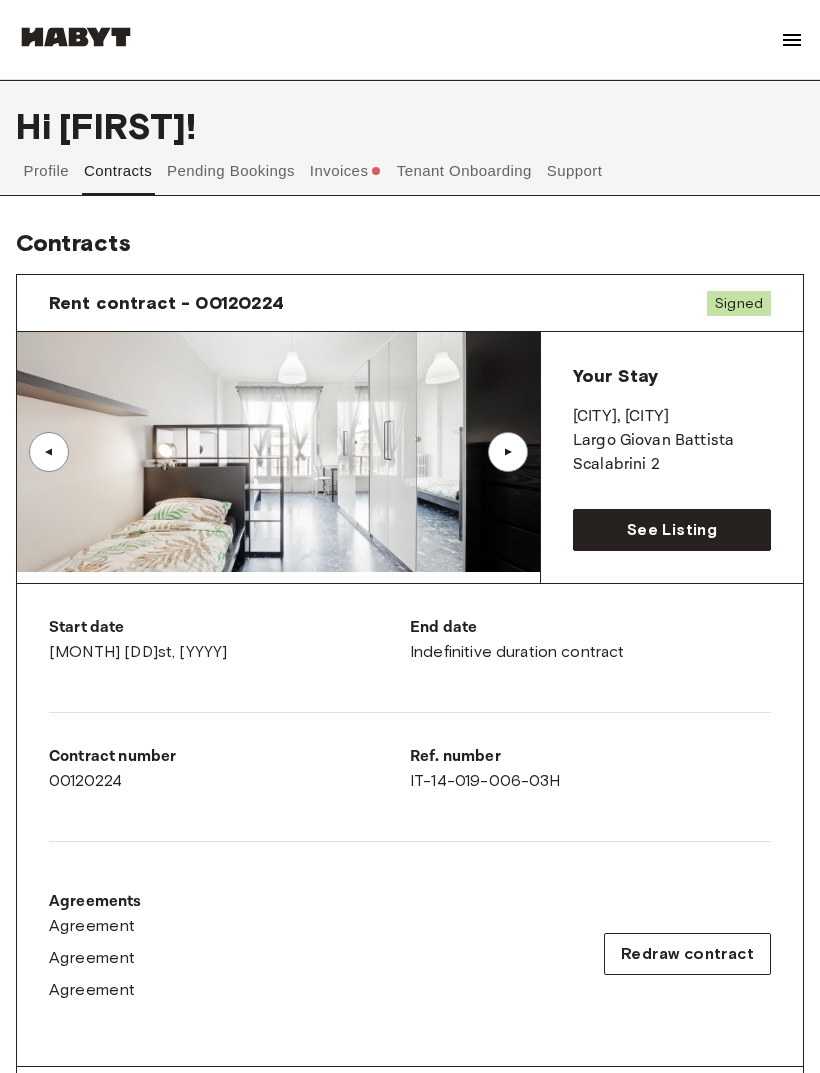 click on "Support" at bounding box center [574, 171] 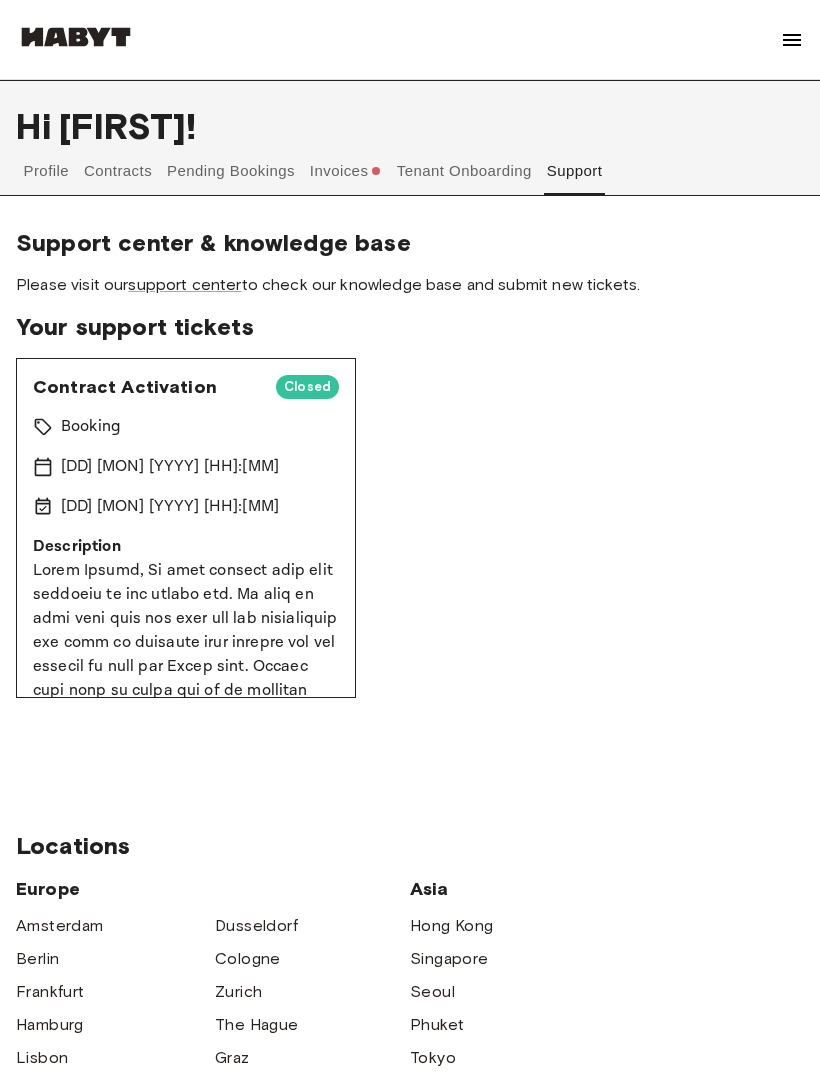 click on "Profile" at bounding box center (46, 171) 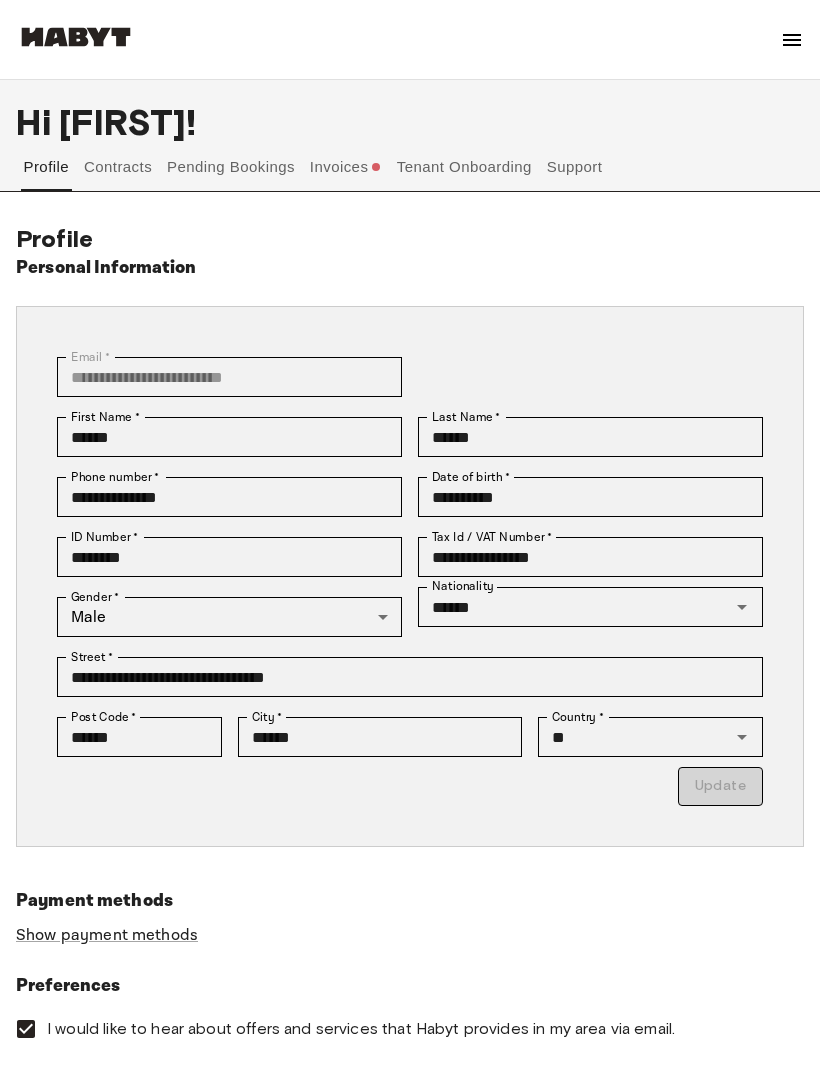 scroll, scrollTop: 0, scrollLeft: 0, axis: both 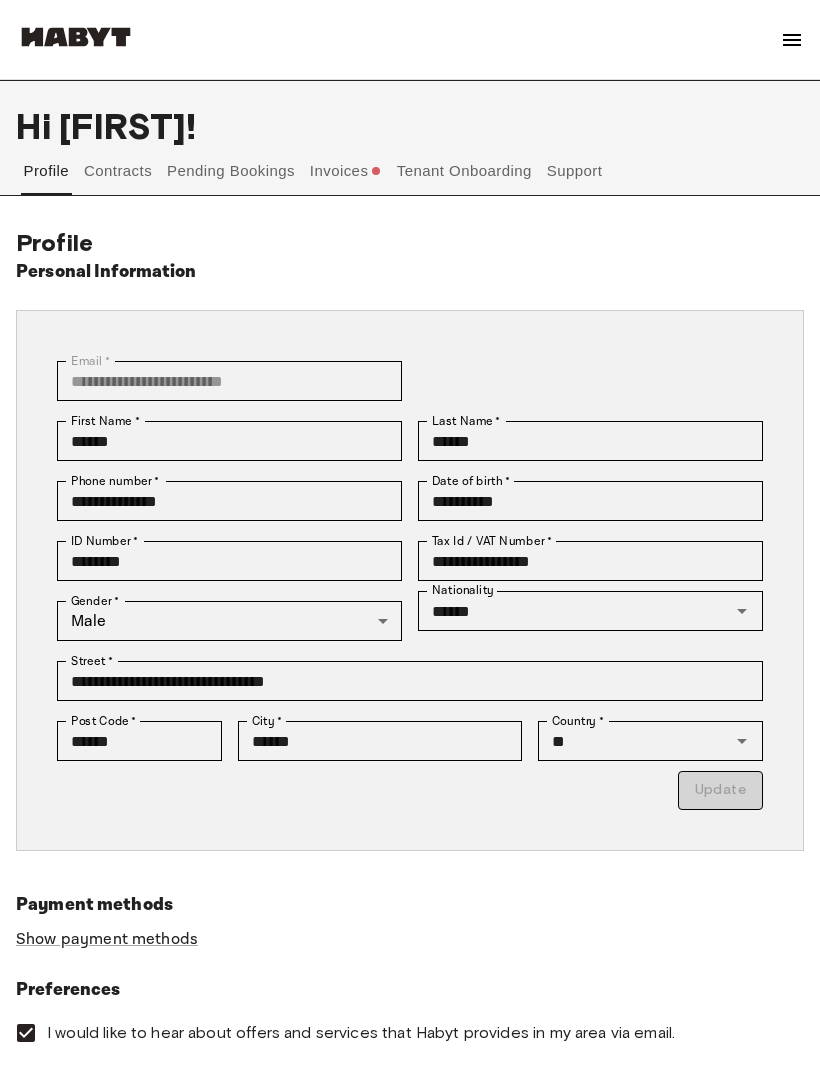 click on "Show payment methods" at bounding box center (107, 939) 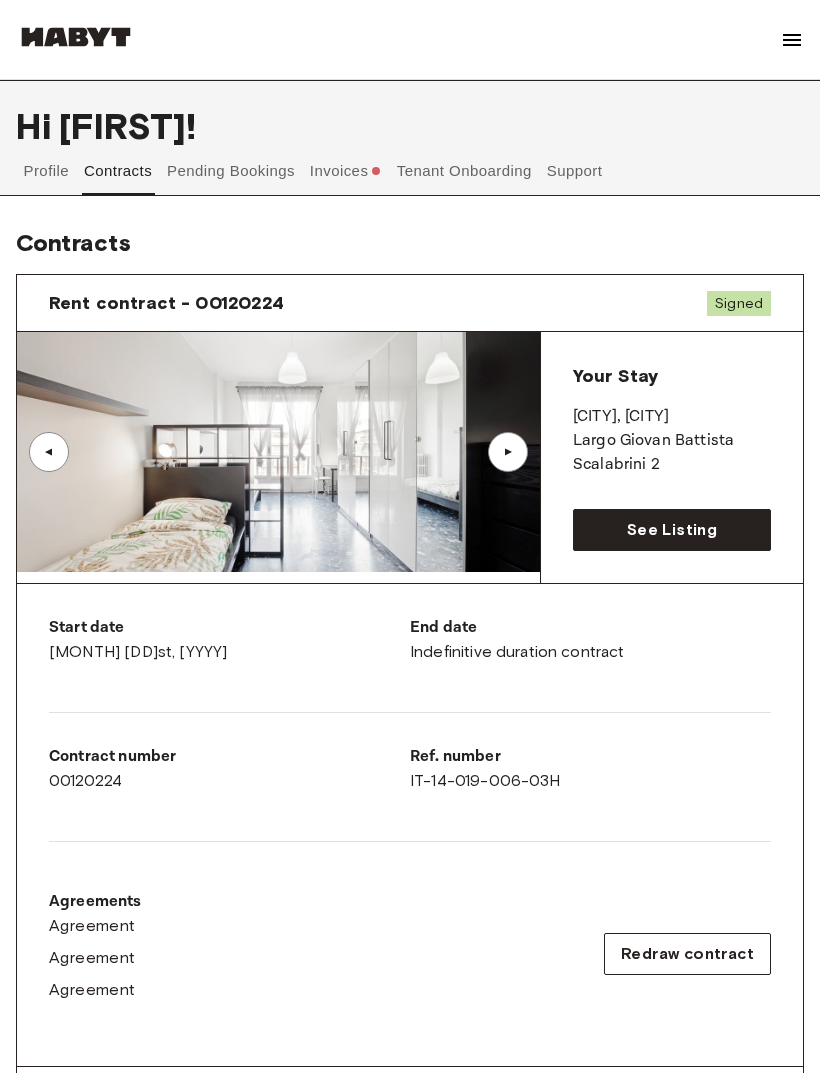 click on "Start date September 1st, 2025" at bounding box center [229, 640] 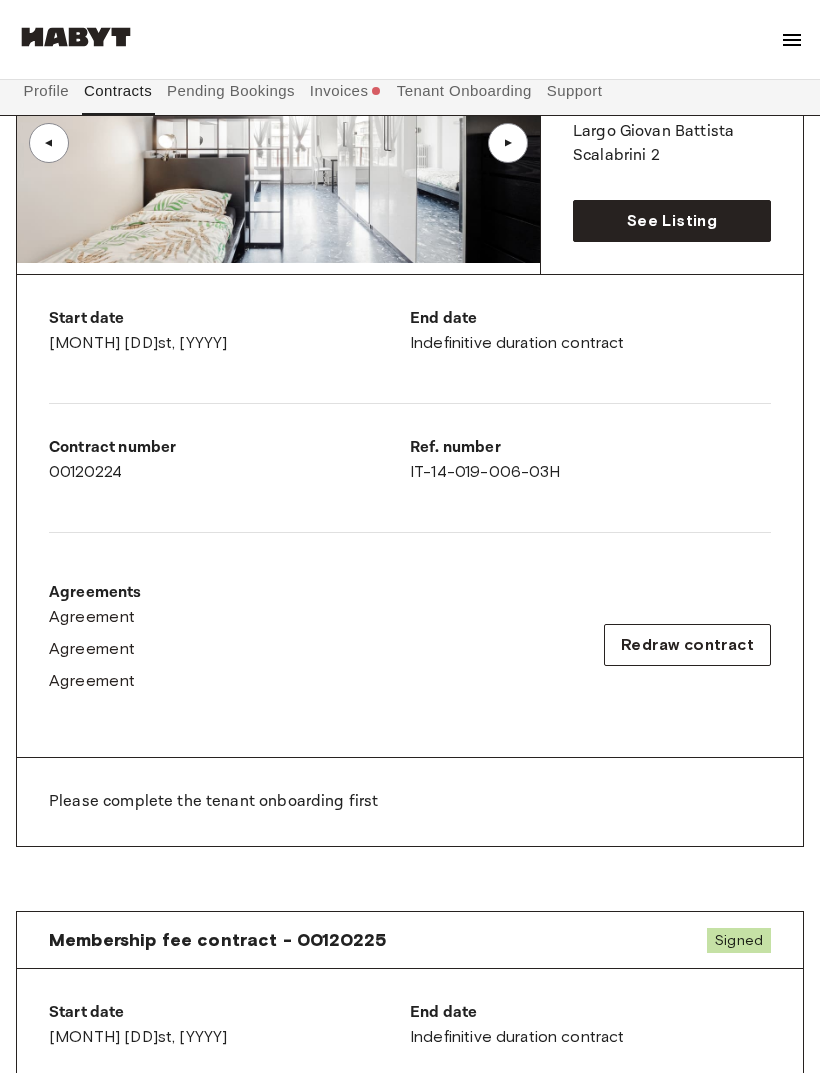 scroll, scrollTop: 309, scrollLeft: 0, axis: vertical 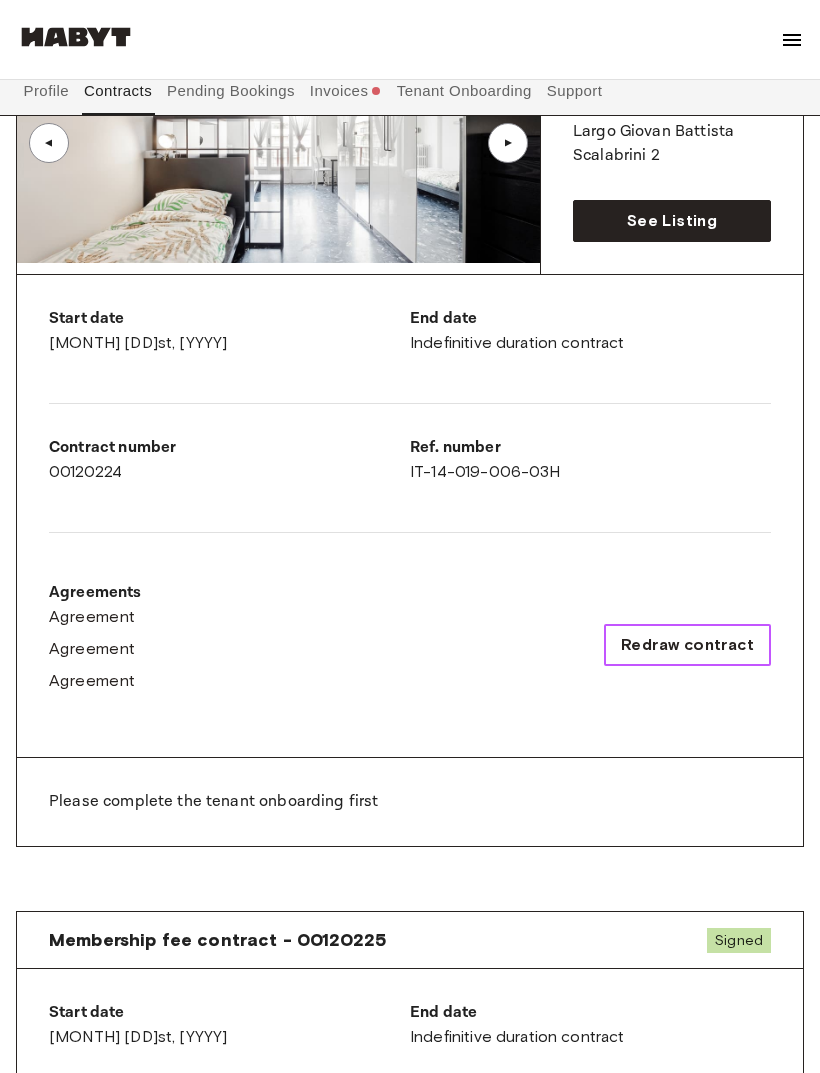click on "Redraw contract" at bounding box center [687, 645] 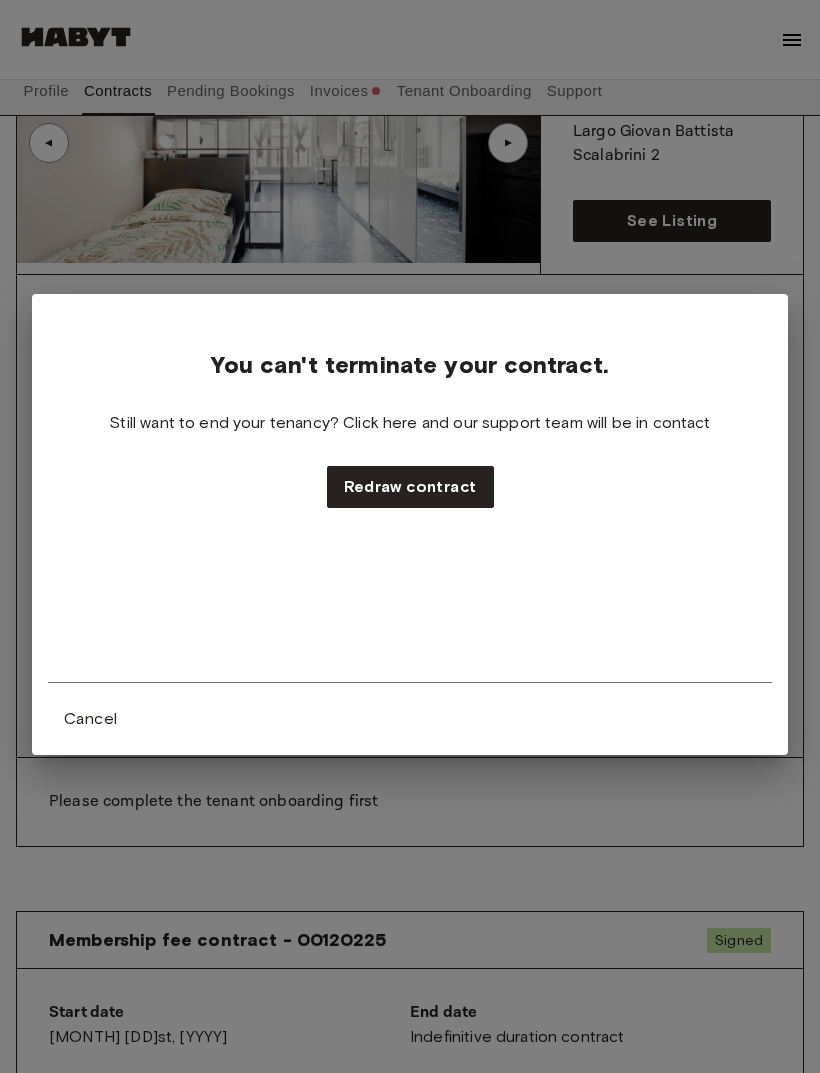 click on "You can't terminate your contract. Still want to end your tenancy? Click here and our support team will be in contact Redraw contract Cancel" at bounding box center (410, 524) 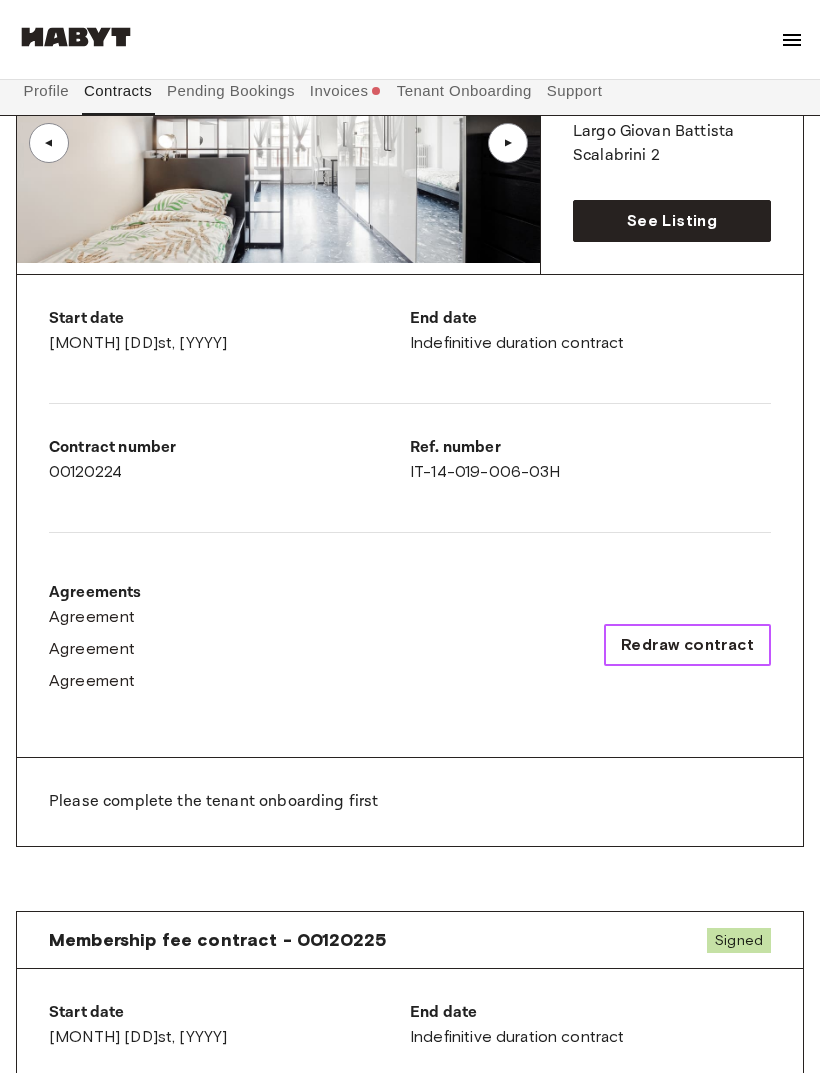 click on "Redraw contract" at bounding box center [687, 645] 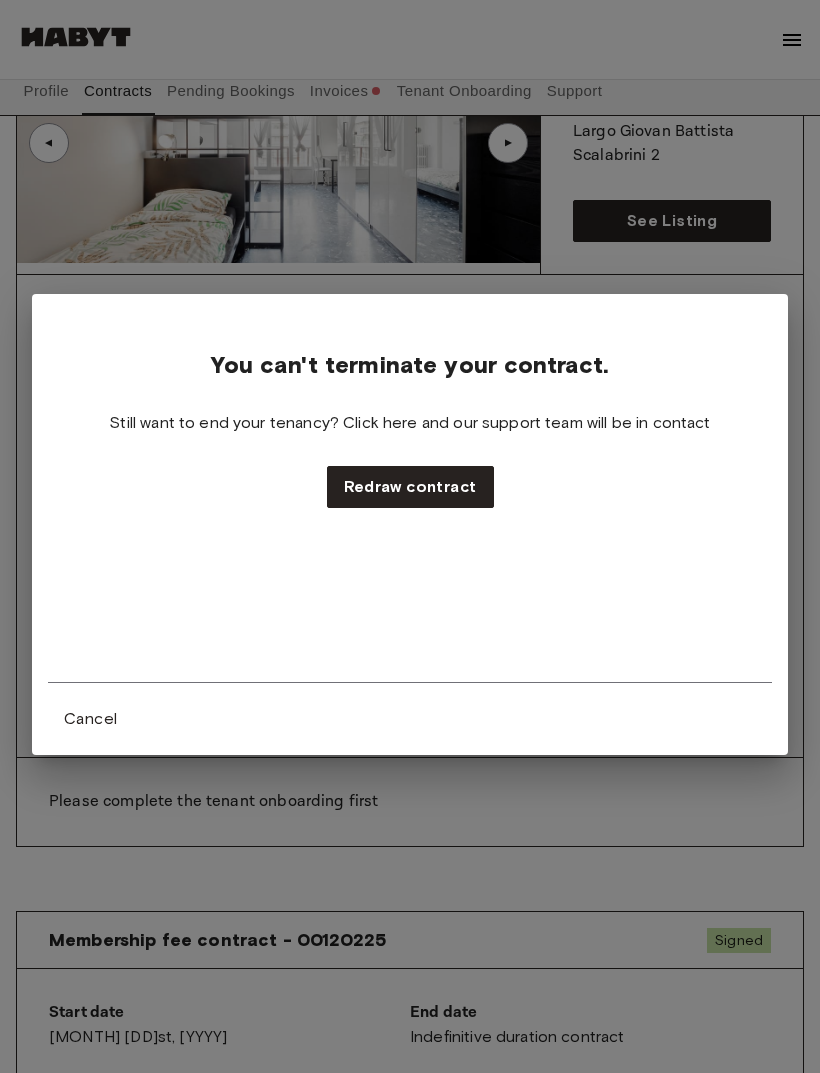 click on "You can't terminate your contract. Still want to end your tenancy? Click here and our support team will be in contact Redraw contract Cancel" at bounding box center [410, 524] 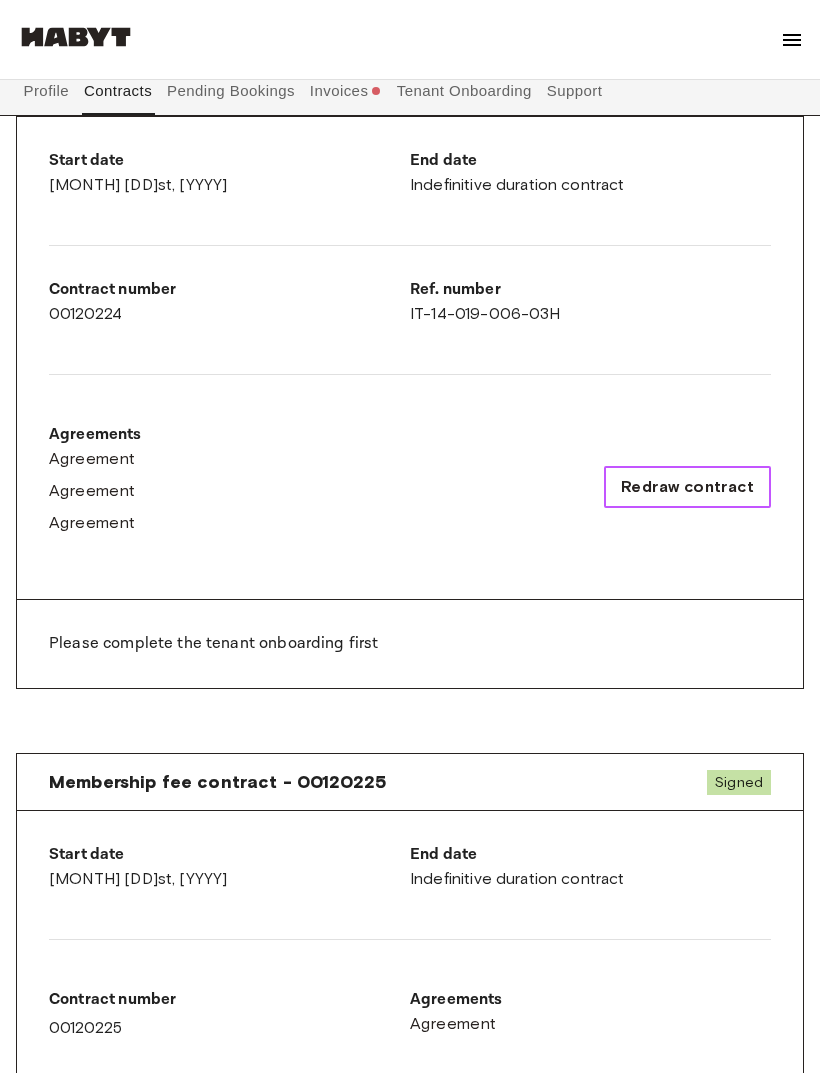 scroll, scrollTop: 556, scrollLeft: 0, axis: vertical 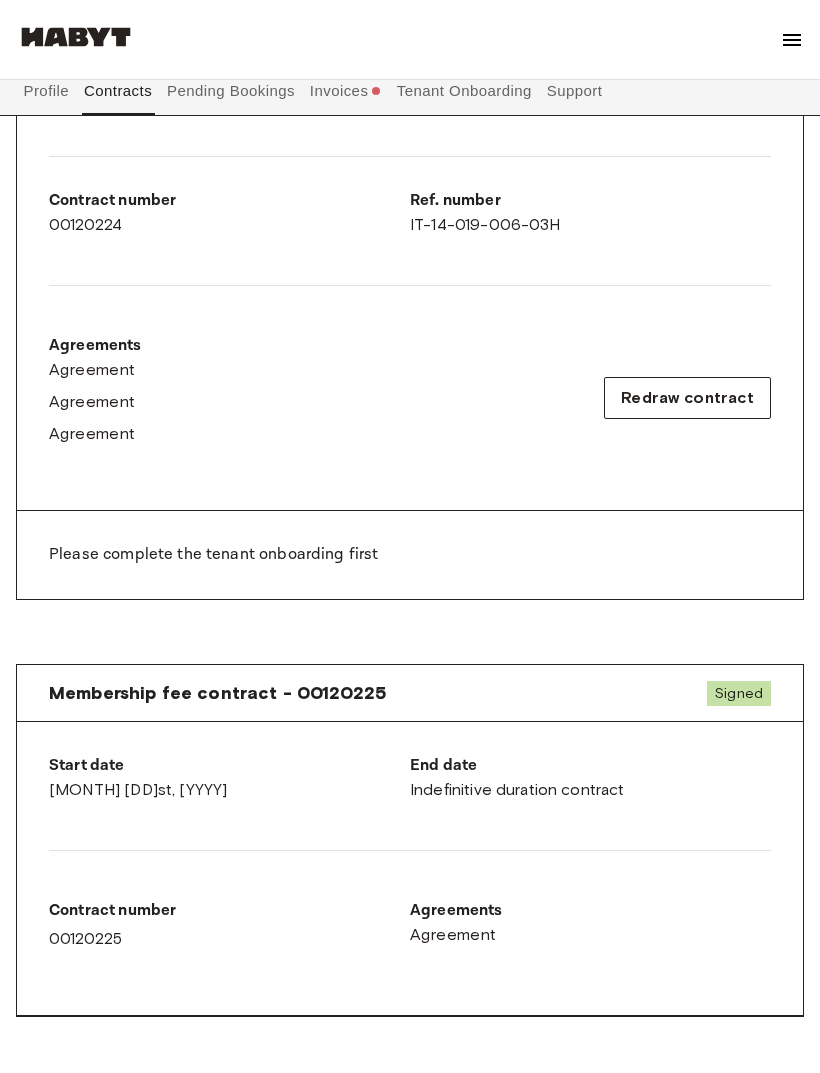 click on "Please complete the tenant onboarding first" at bounding box center (410, 555) 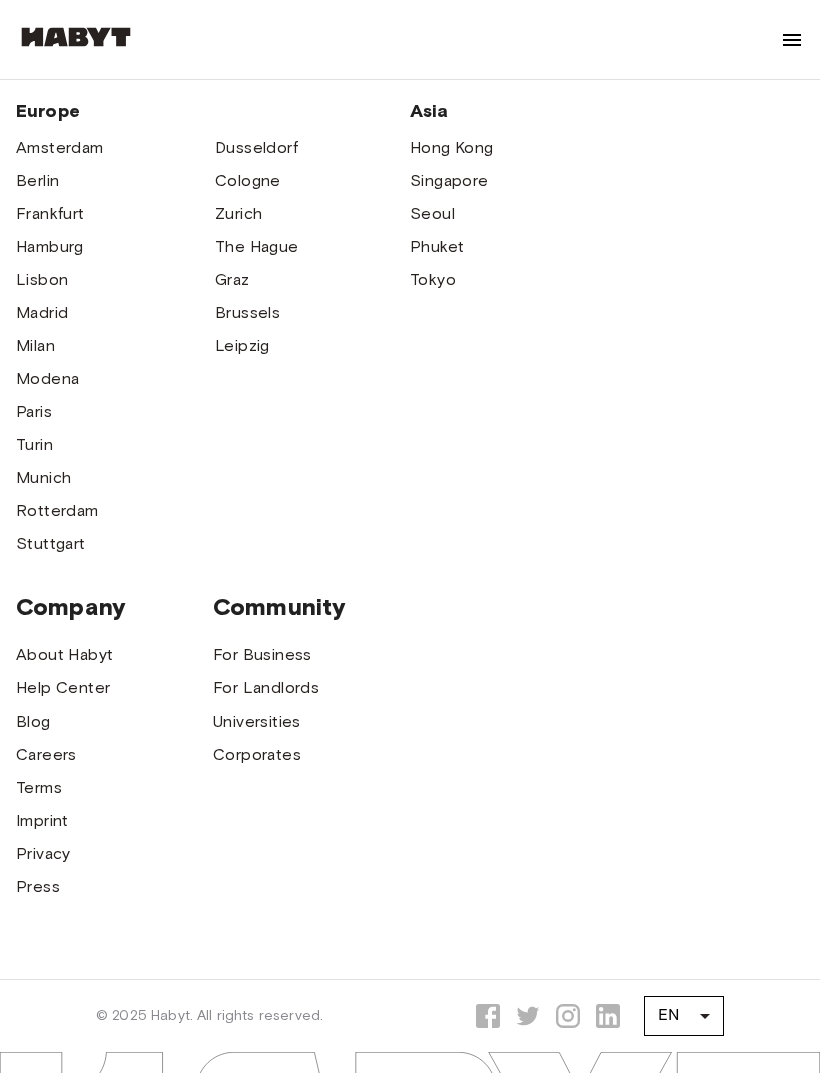 scroll, scrollTop: 1620, scrollLeft: 0, axis: vertical 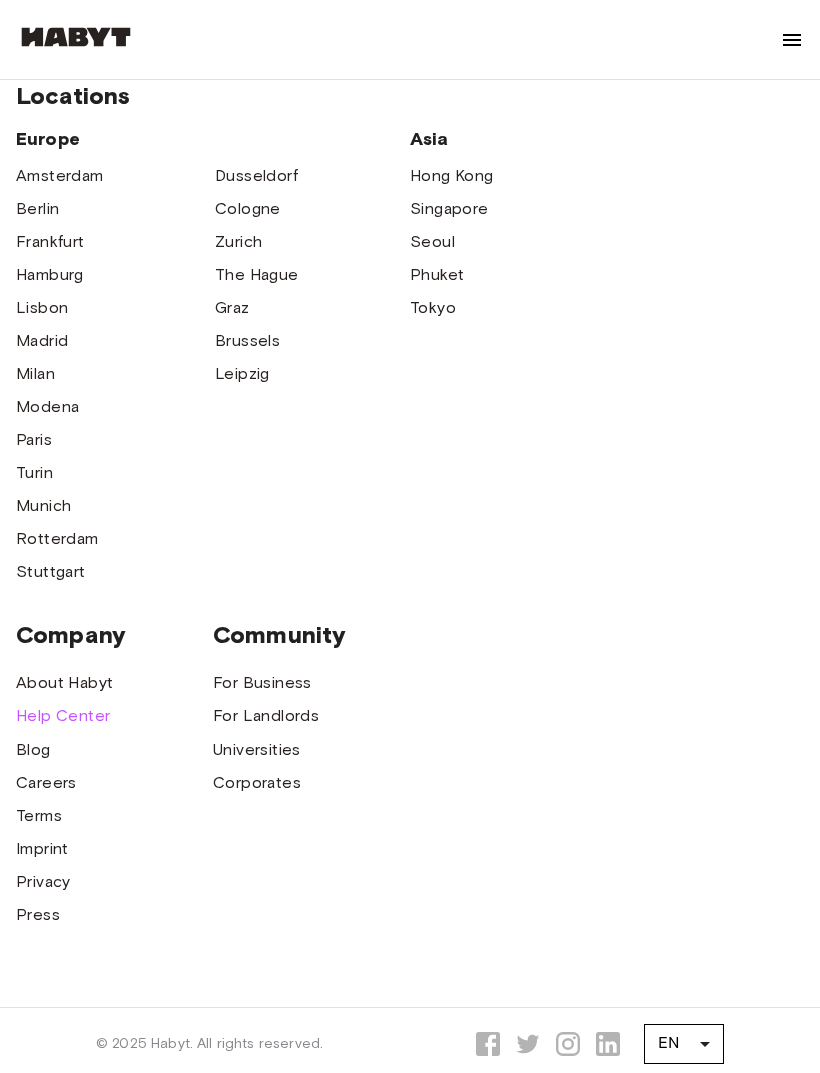 click on "Help Center" at bounding box center [63, 716] 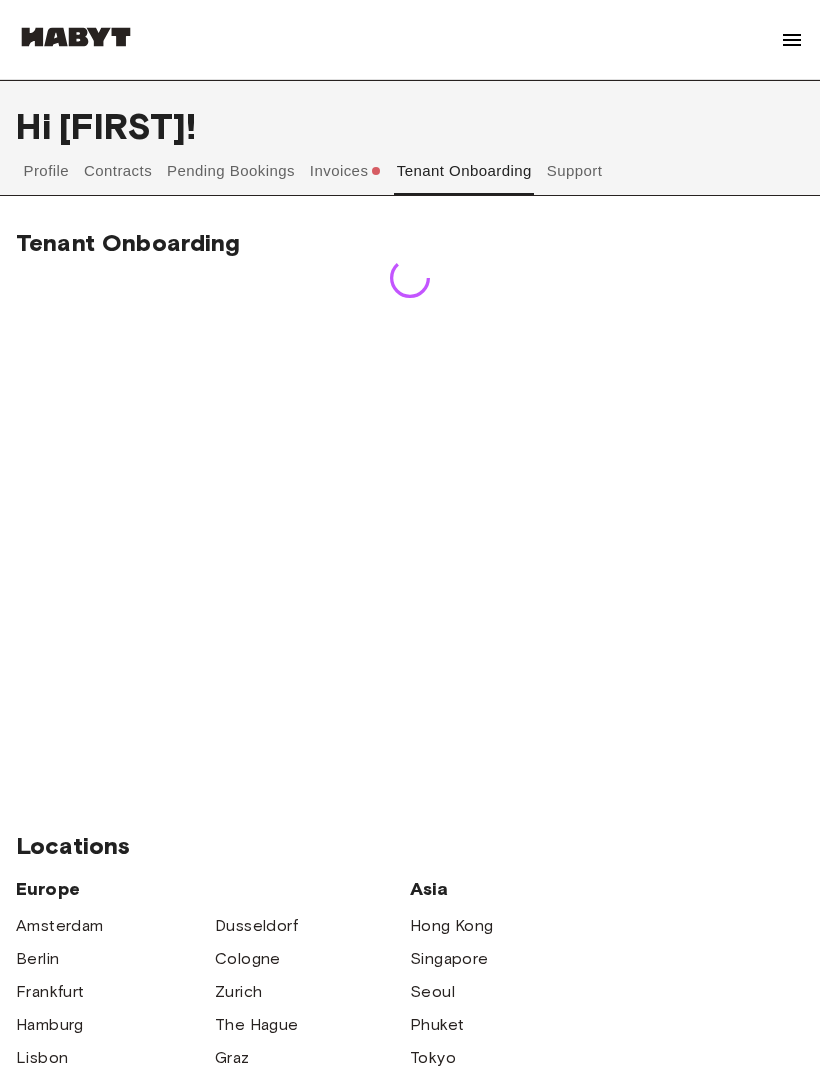 scroll, scrollTop: 107, scrollLeft: 0, axis: vertical 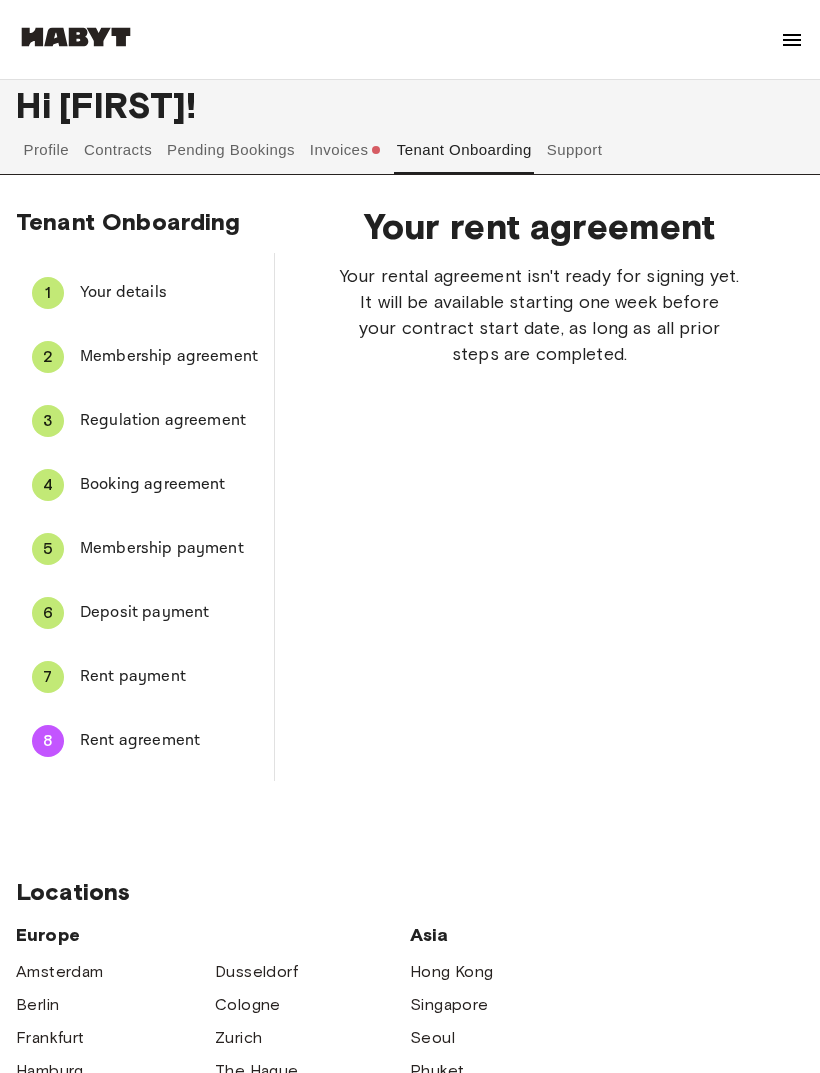 click at bounding box center (792, 40) 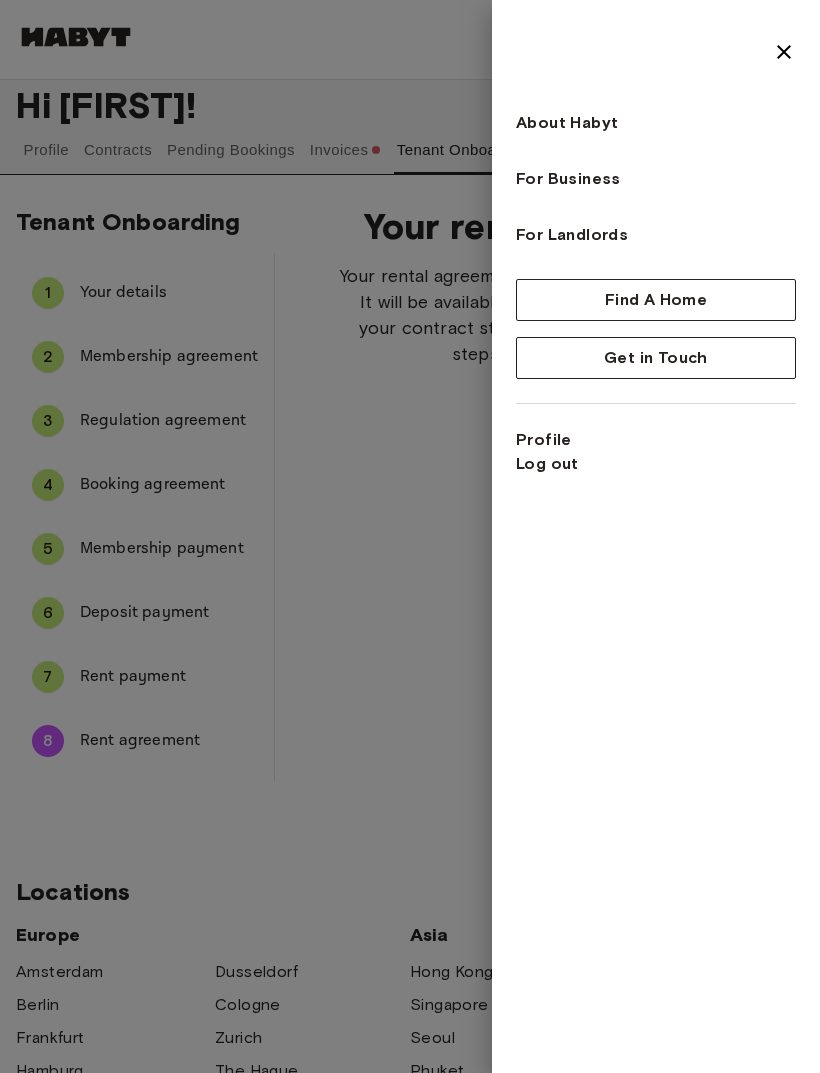 click at bounding box center (410, 536) 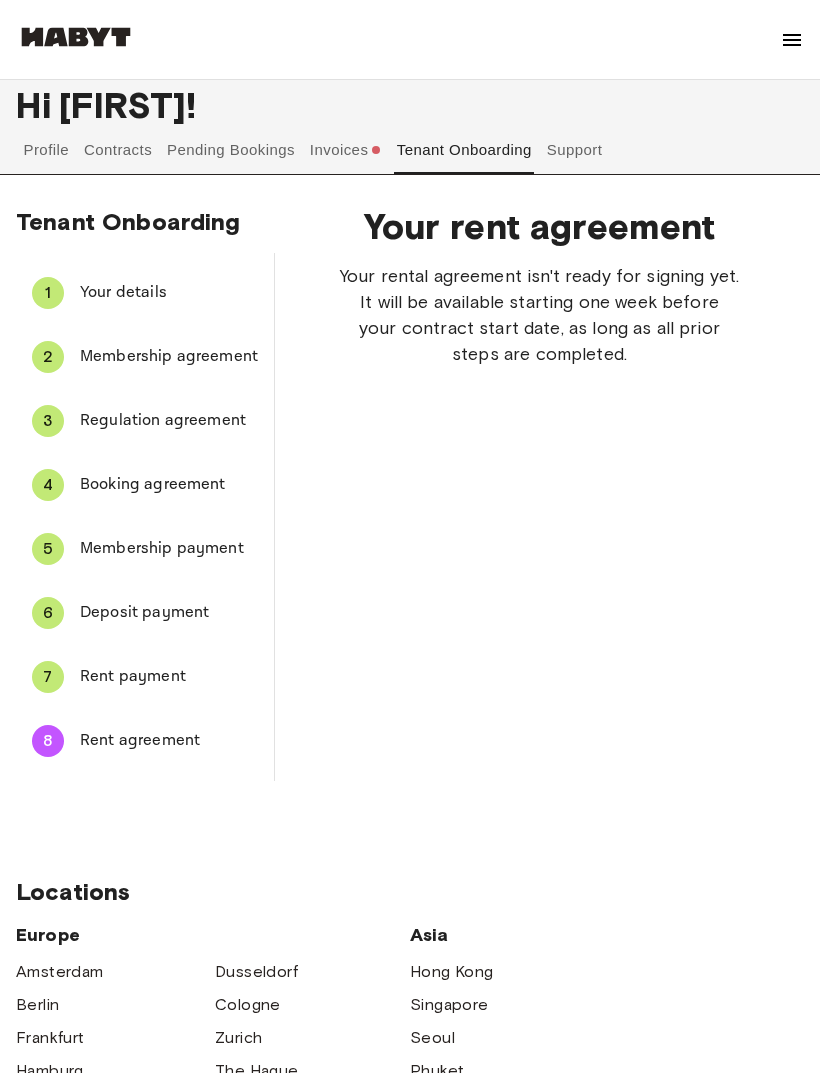 click on "About Habyt For Business For Landlords Blog Get in Touch" at bounding box center [410, 40] 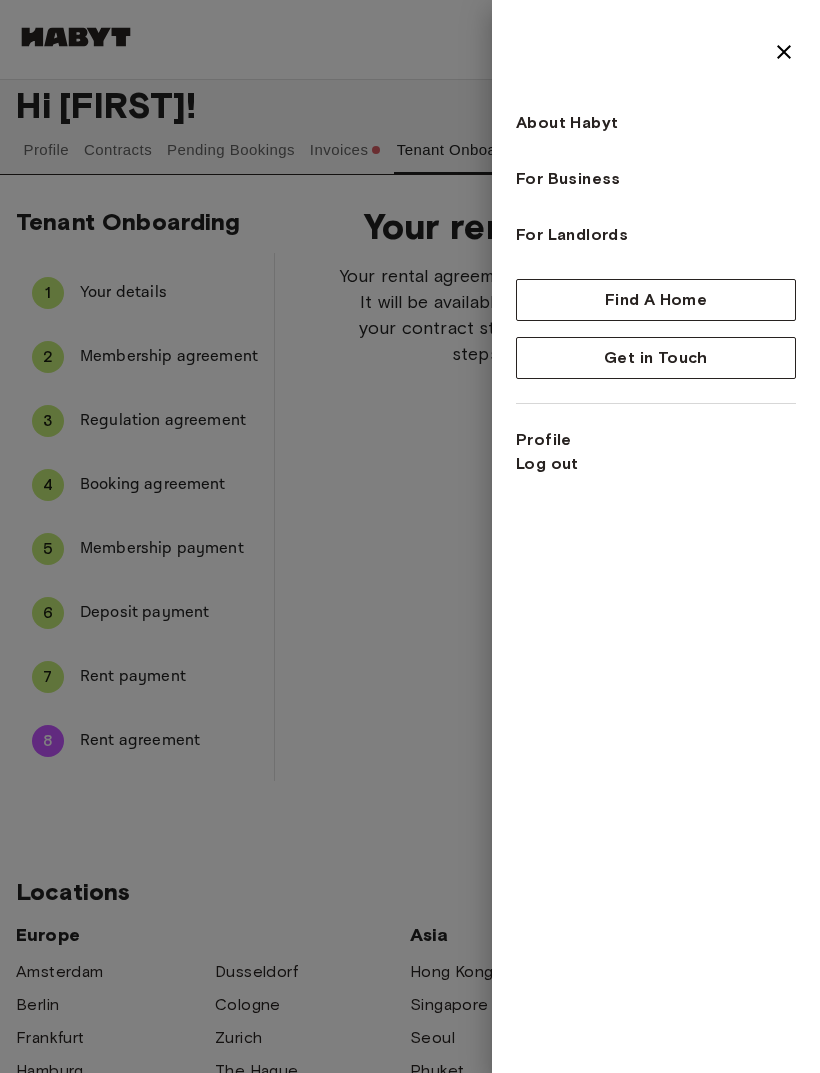 click at bounding box center (410, 536) 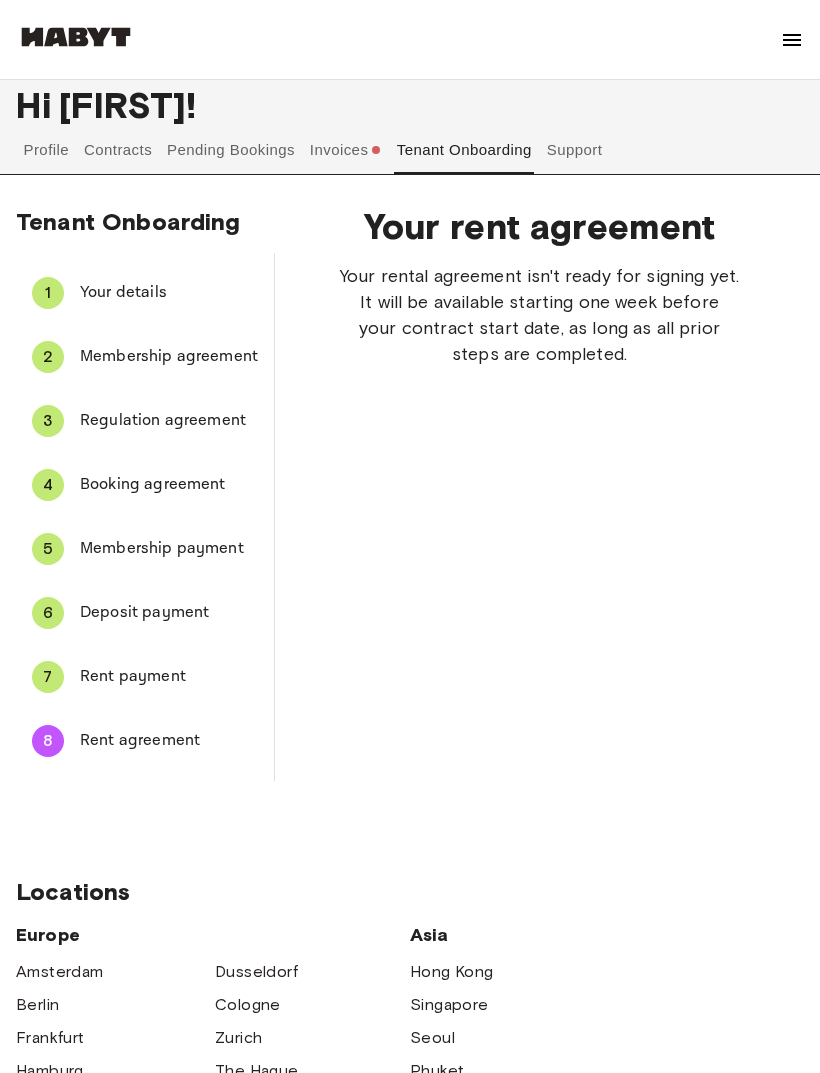 click at bounding box center (792, 40) 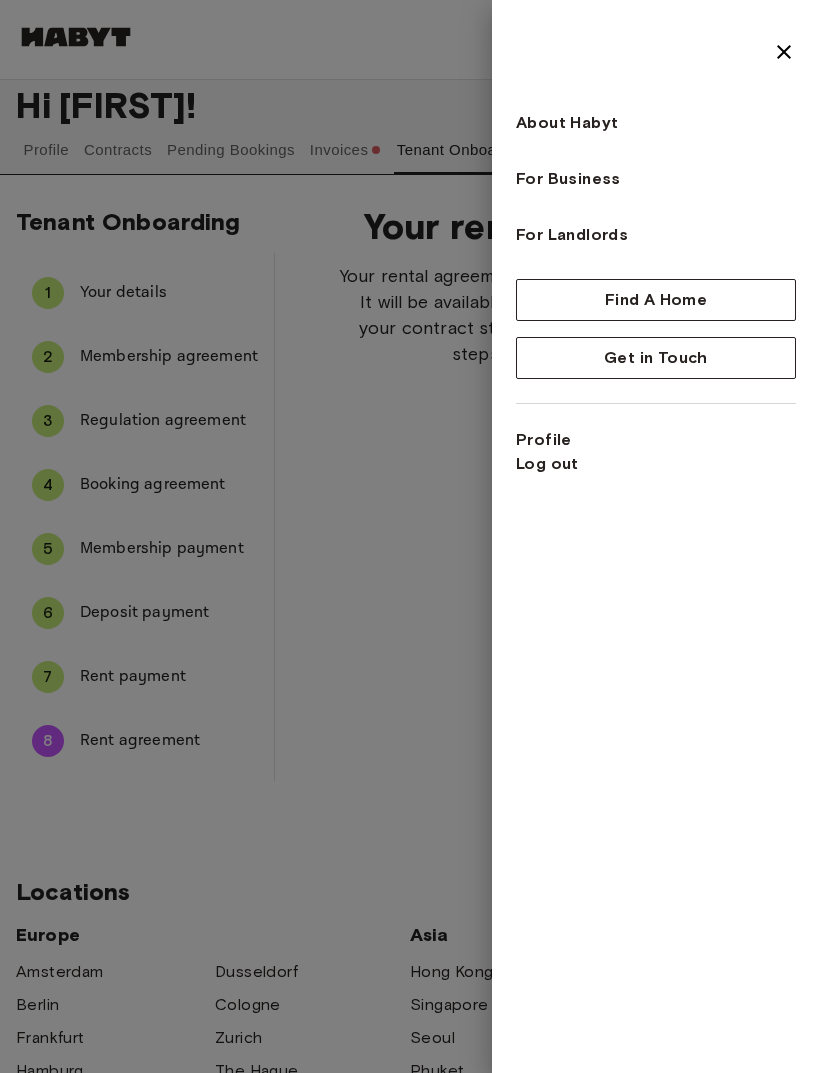 click at bounding box center (410, 536) 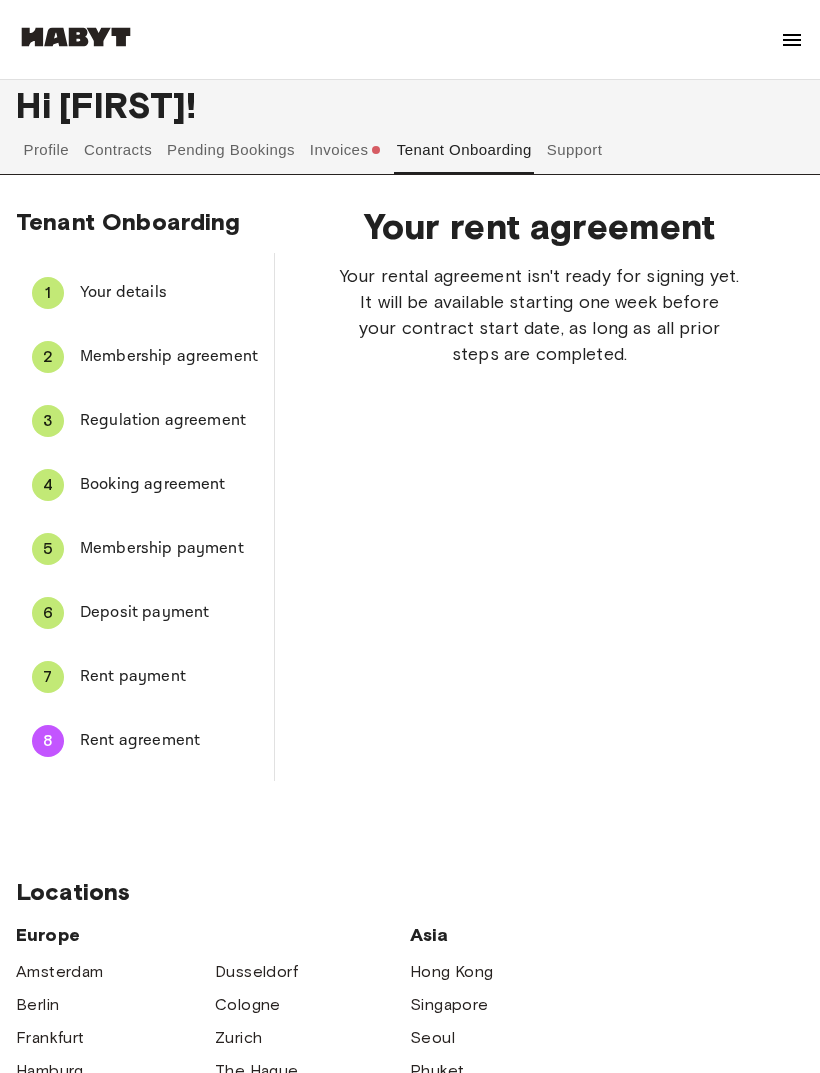 click on "Contracts" at bounding box center [118, 150] 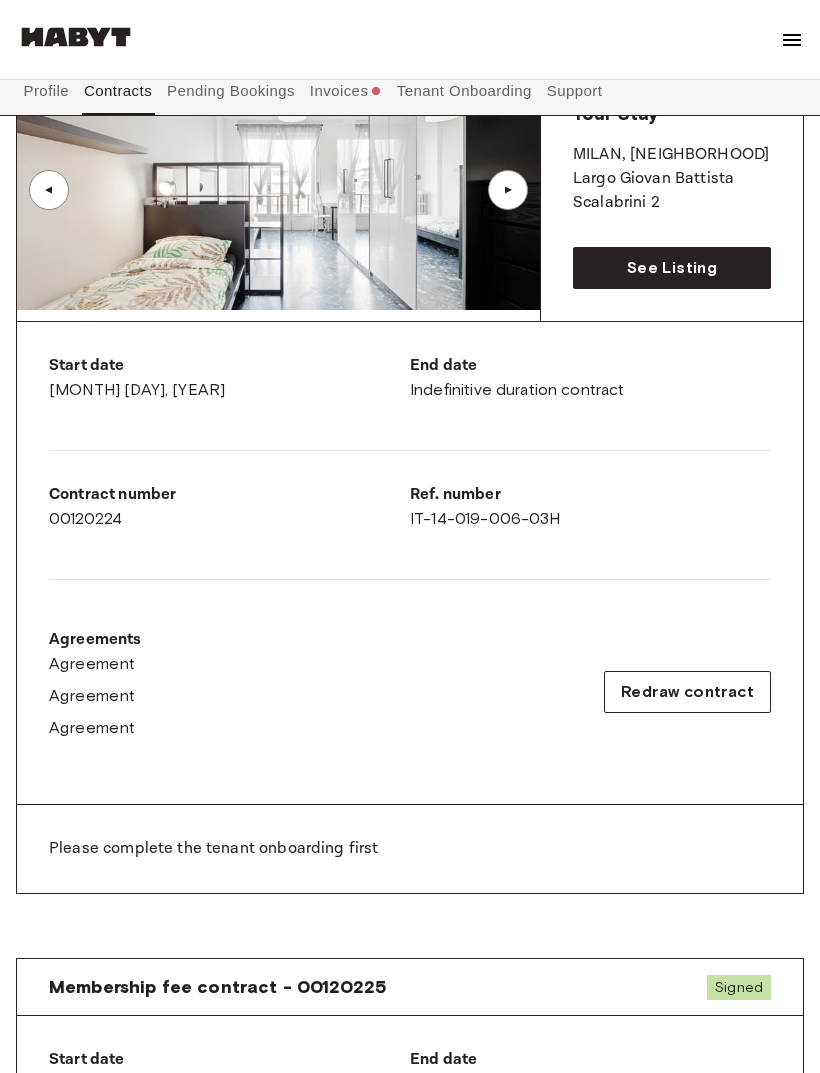 scroll, scrollTop: 260, scrollLeft: 0, axis: vertical 